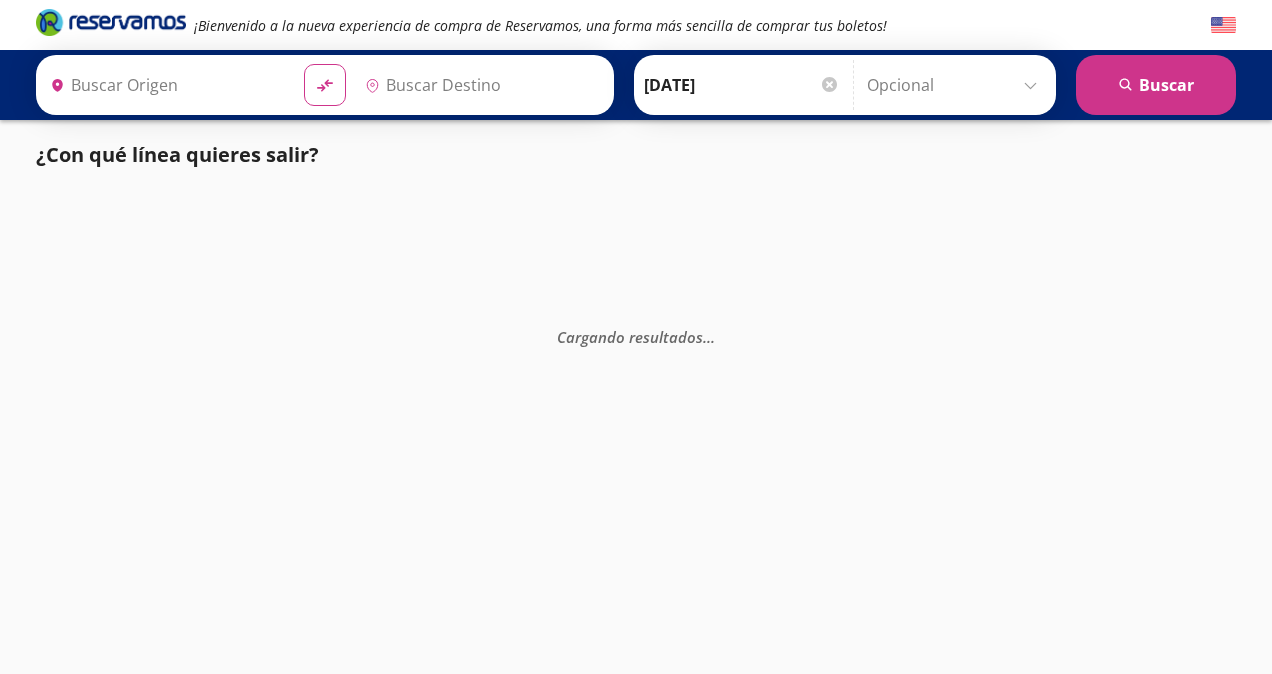 scroll, scrollTop: 0, scrollLeft: 0, axis: both 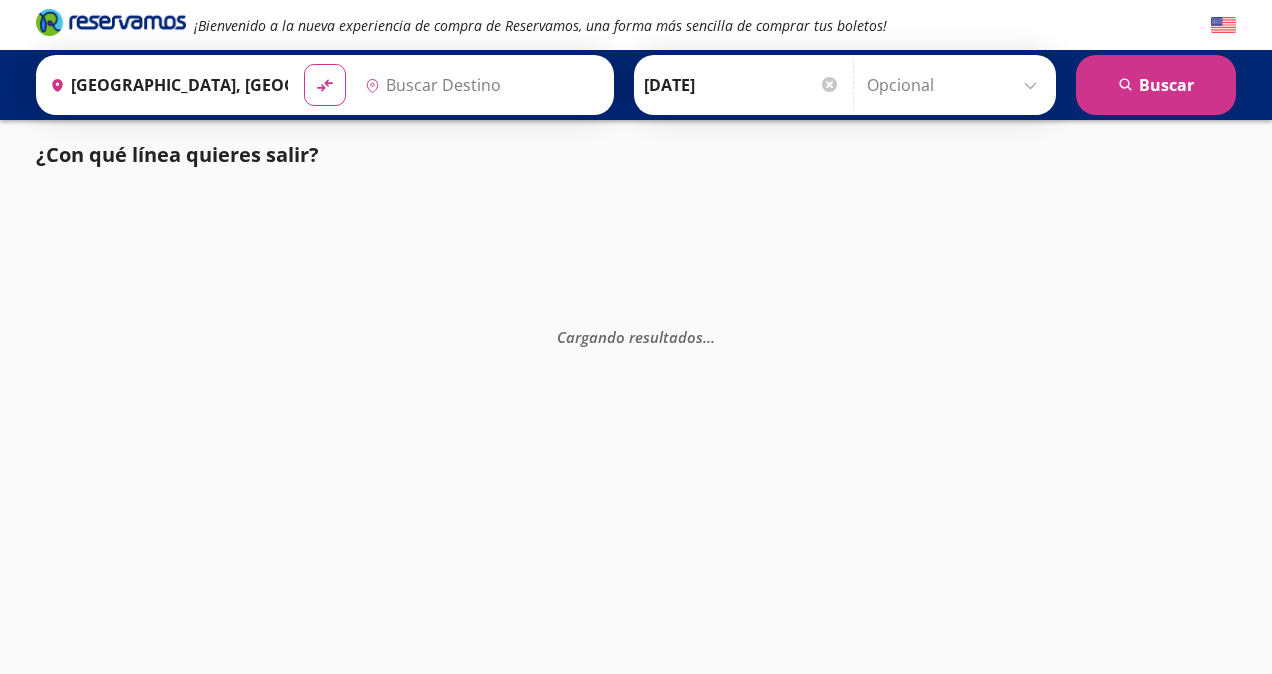 type on "[GEOGRAPHIC_DATA], [GEOGRAPHIC_DATA]" 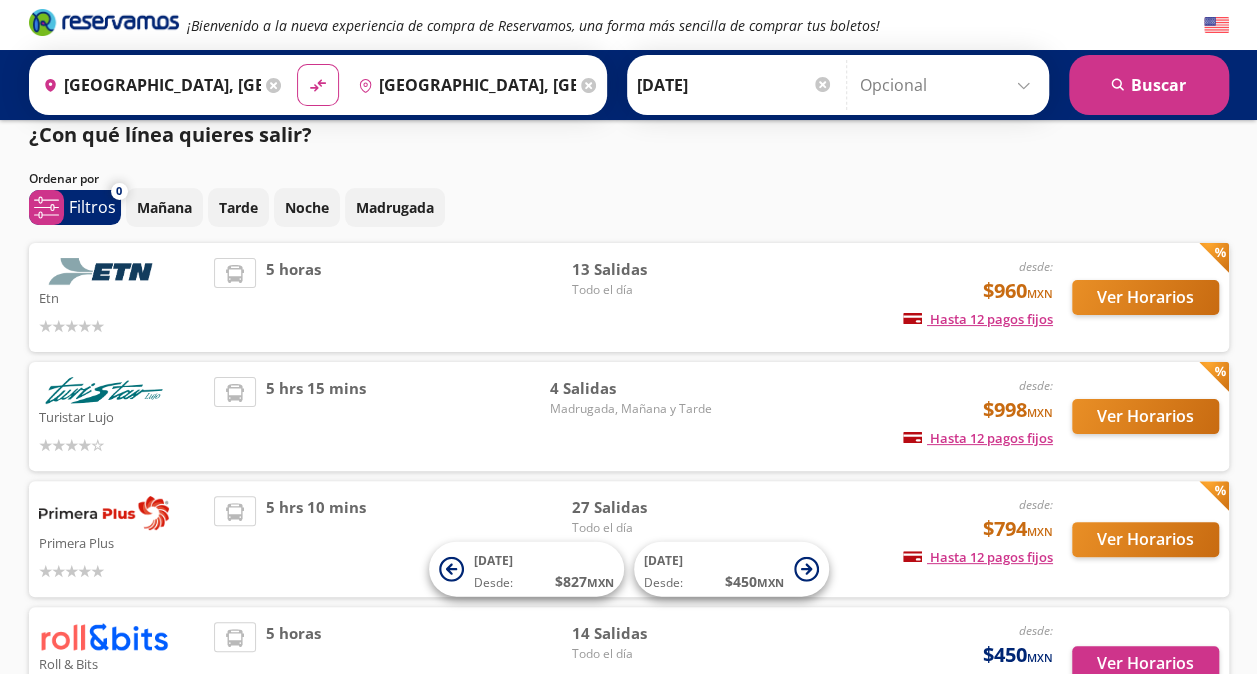 scroll, scrollTop: 30, scrollLeft: 0, axis: vertical 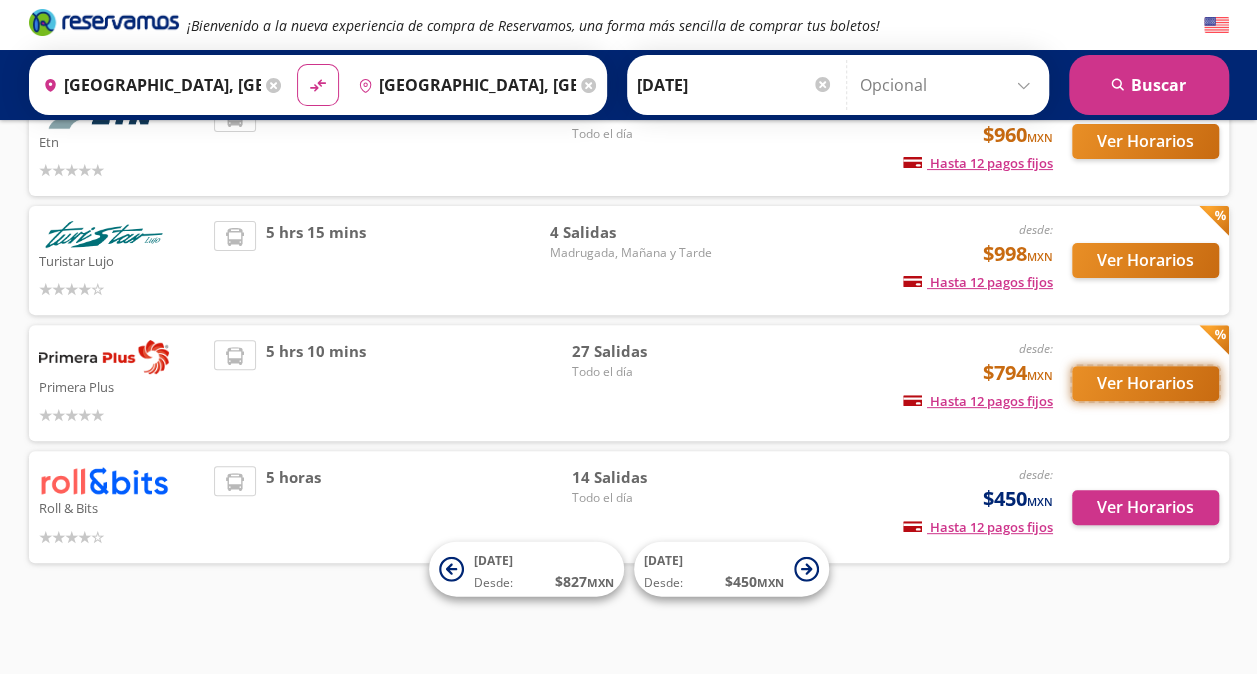 click on "Ver Horarios" at bounding box center [1145, 383] 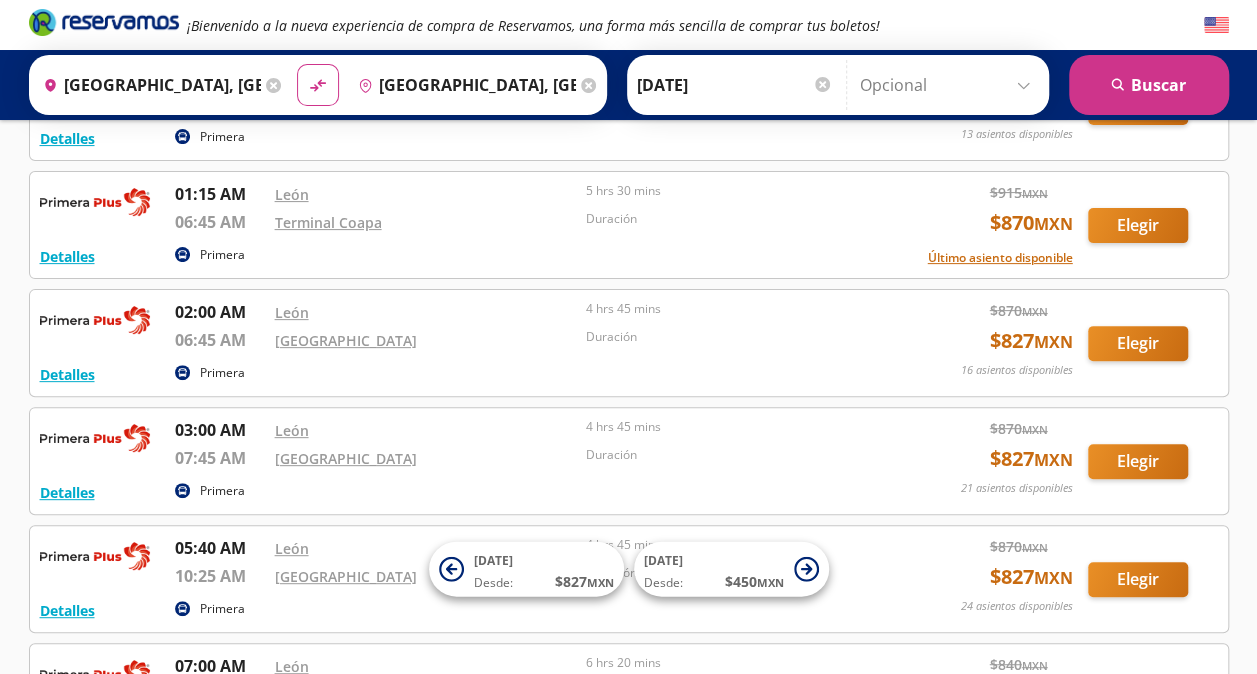 scroll, scrollTop: 0, scrollLeft: 0, axis: both 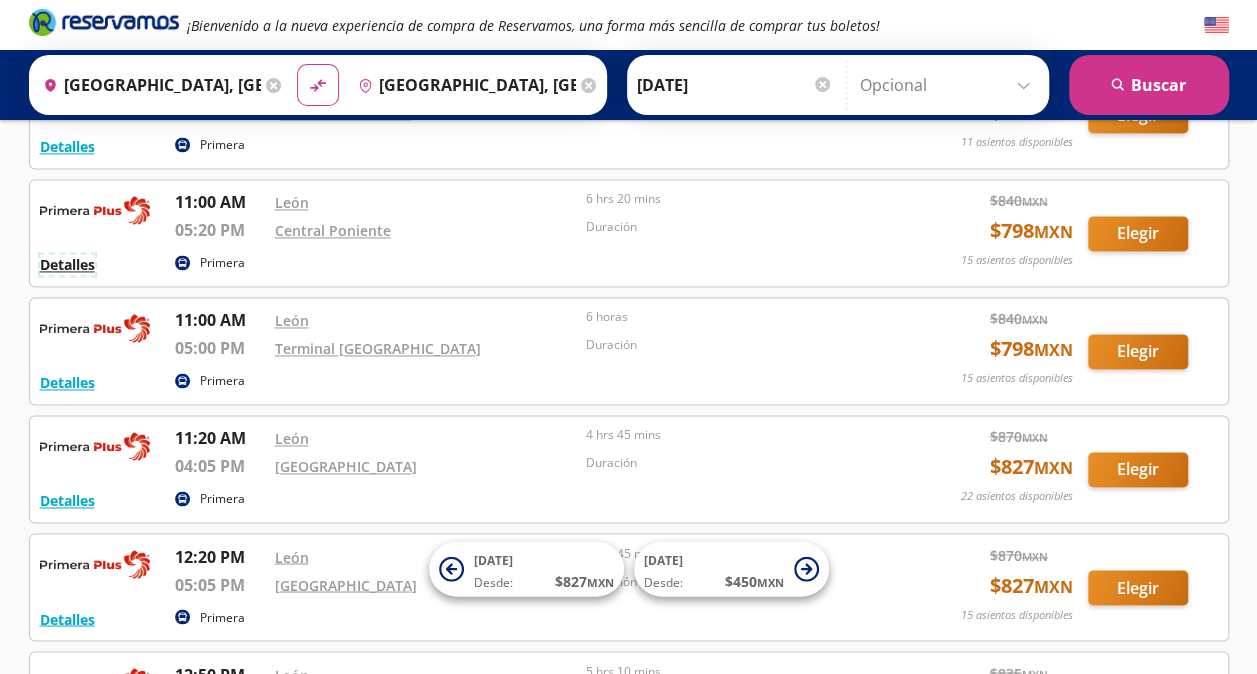 click on "Detalles" at bounding box center [67, 264] 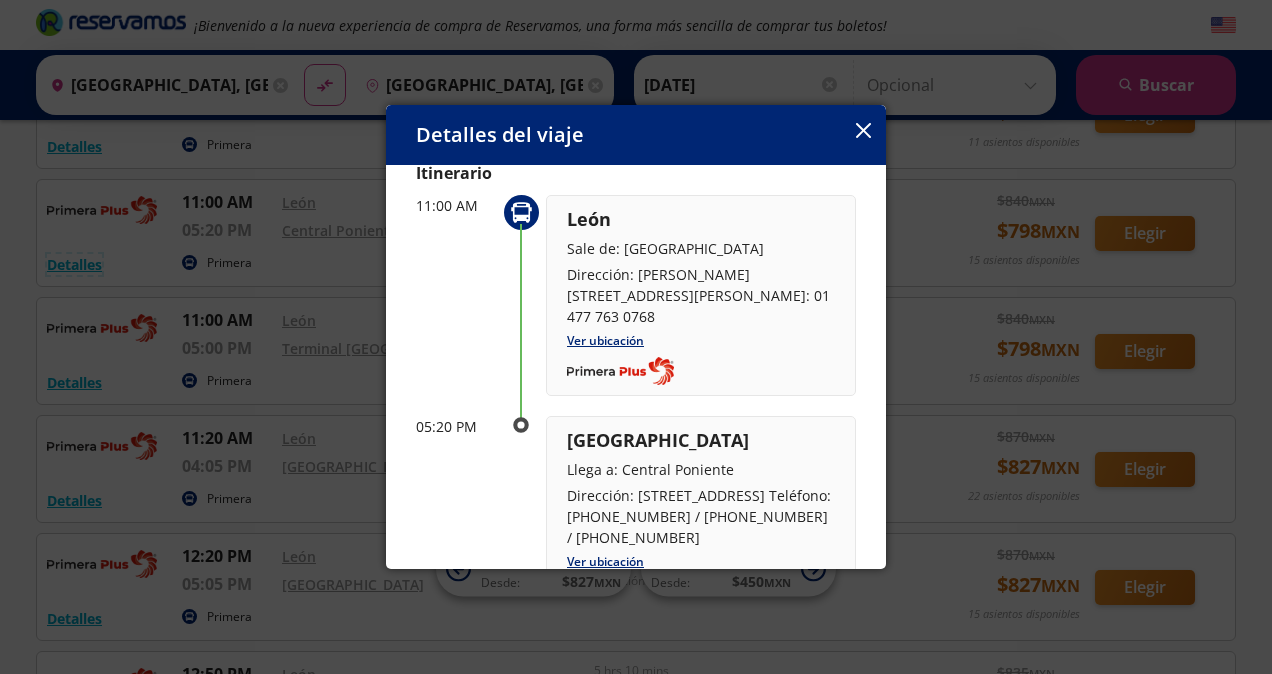 scroll, scrollTop: 100, scrollLeft: 0, axis: vertical 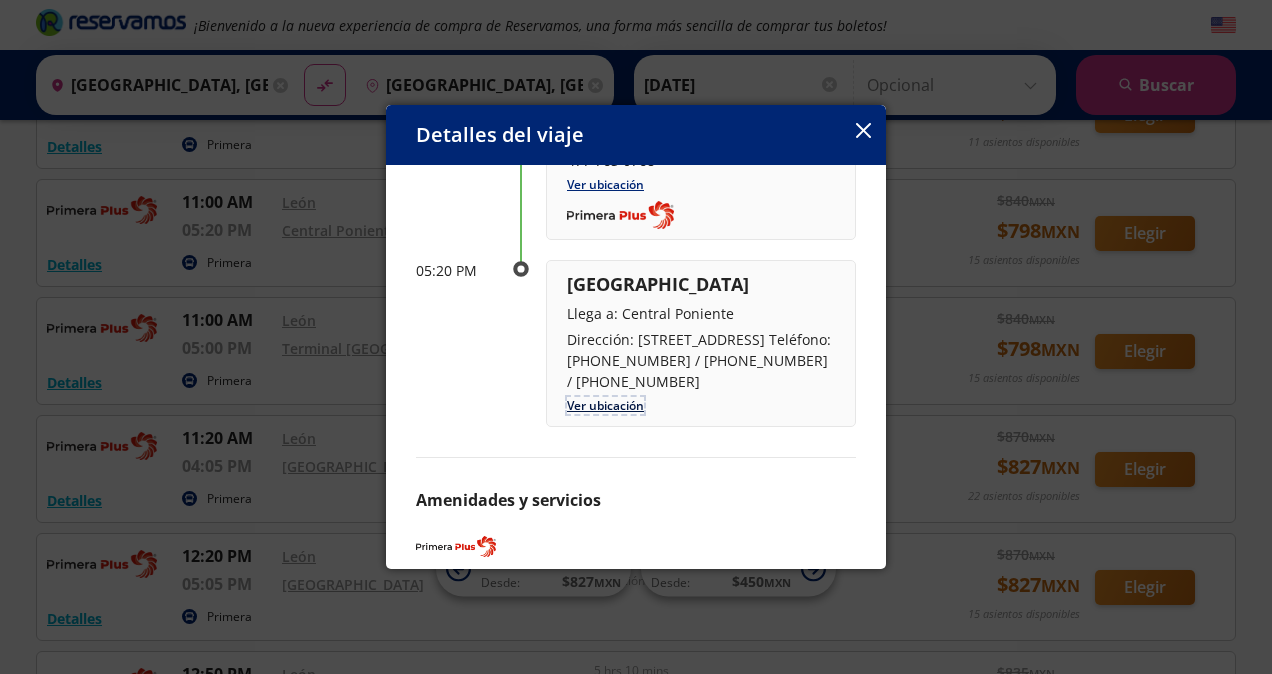click on "Ver ubicación" at bounding box center [605, 405] 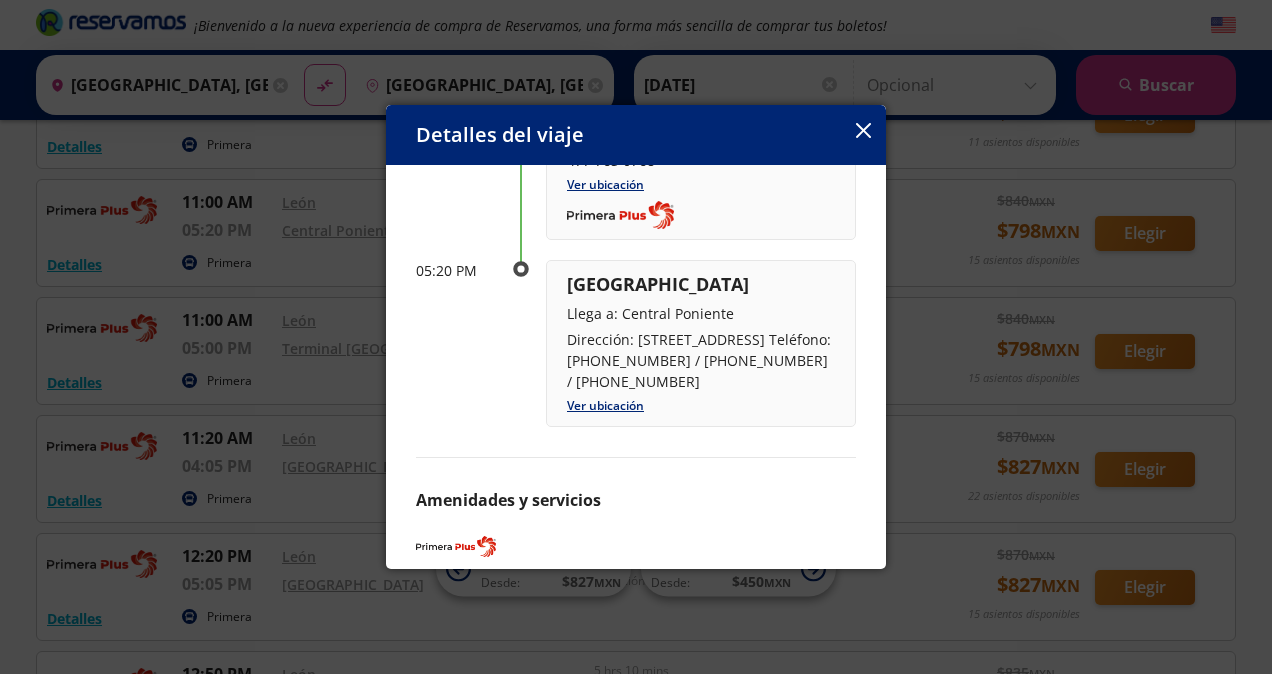 click 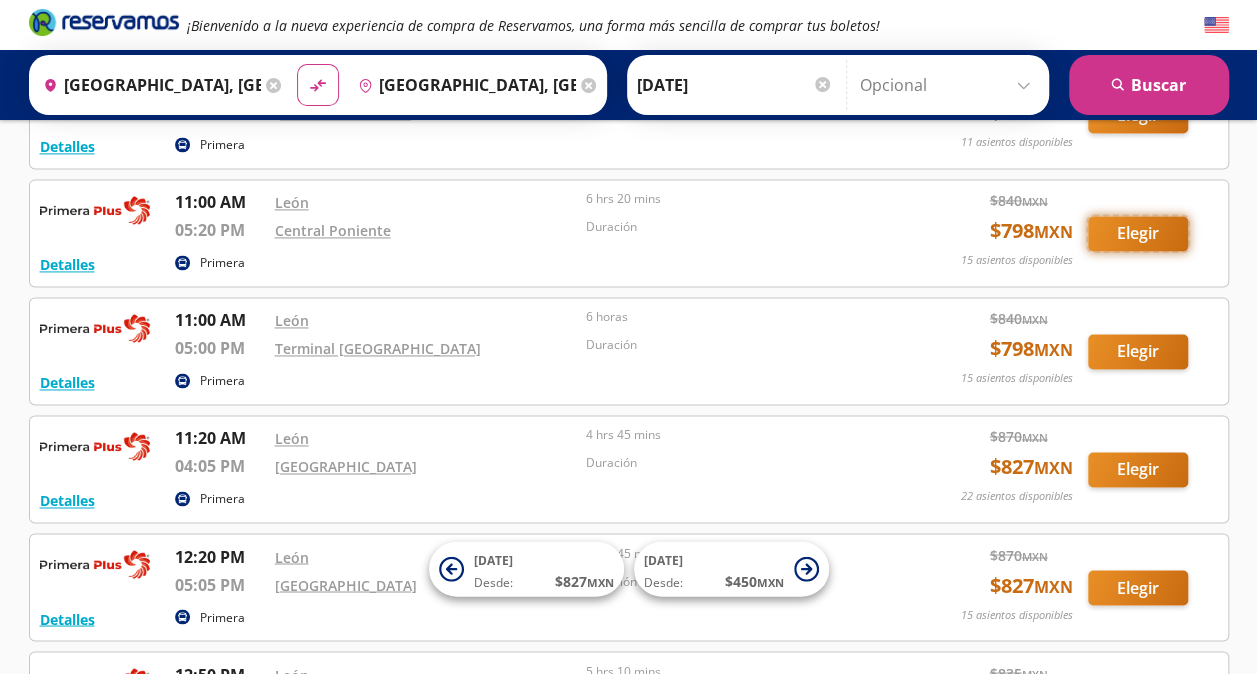 click on "Elegir" at bounding box center (1138, 233) 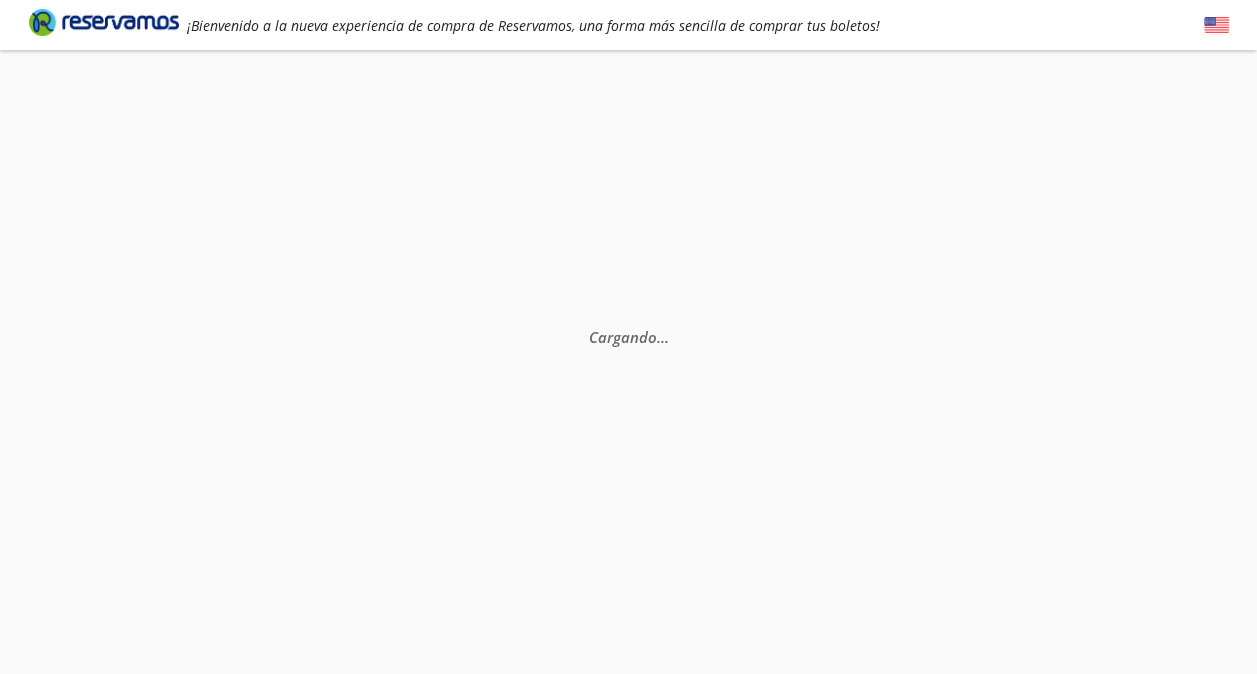 scroll, scrollTop: 0, scrollLeft: 0, axis: both 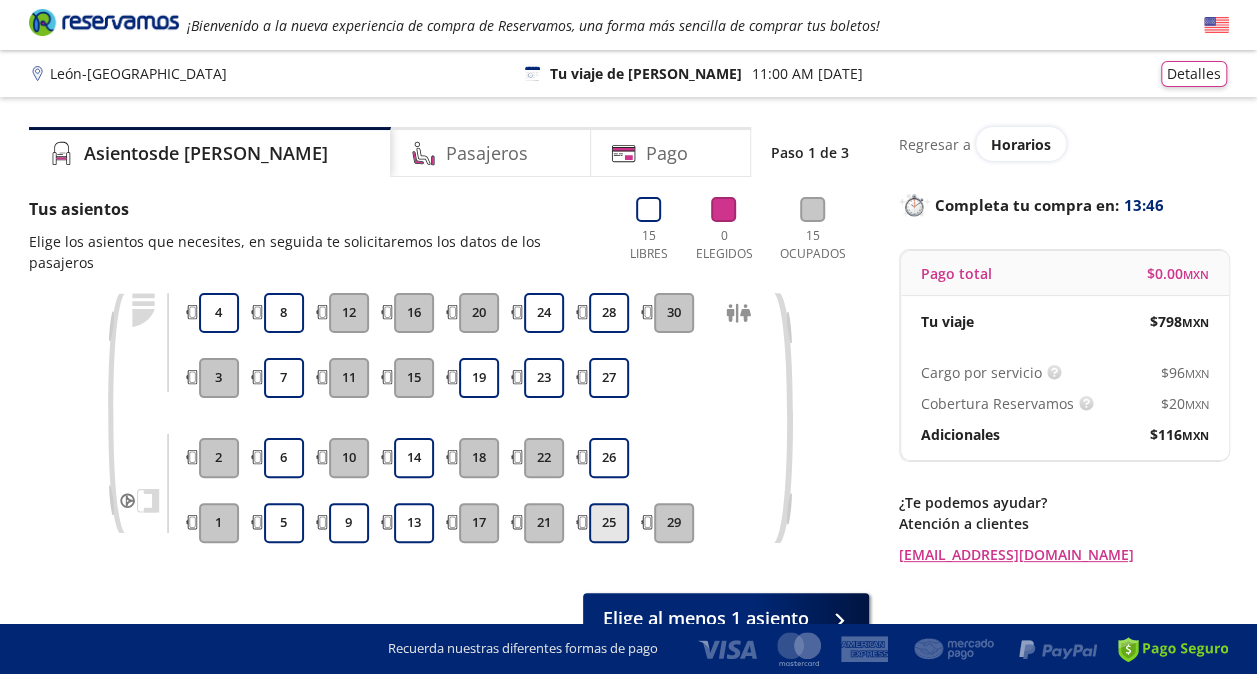 click on "25" at bounding box center (609, 523) 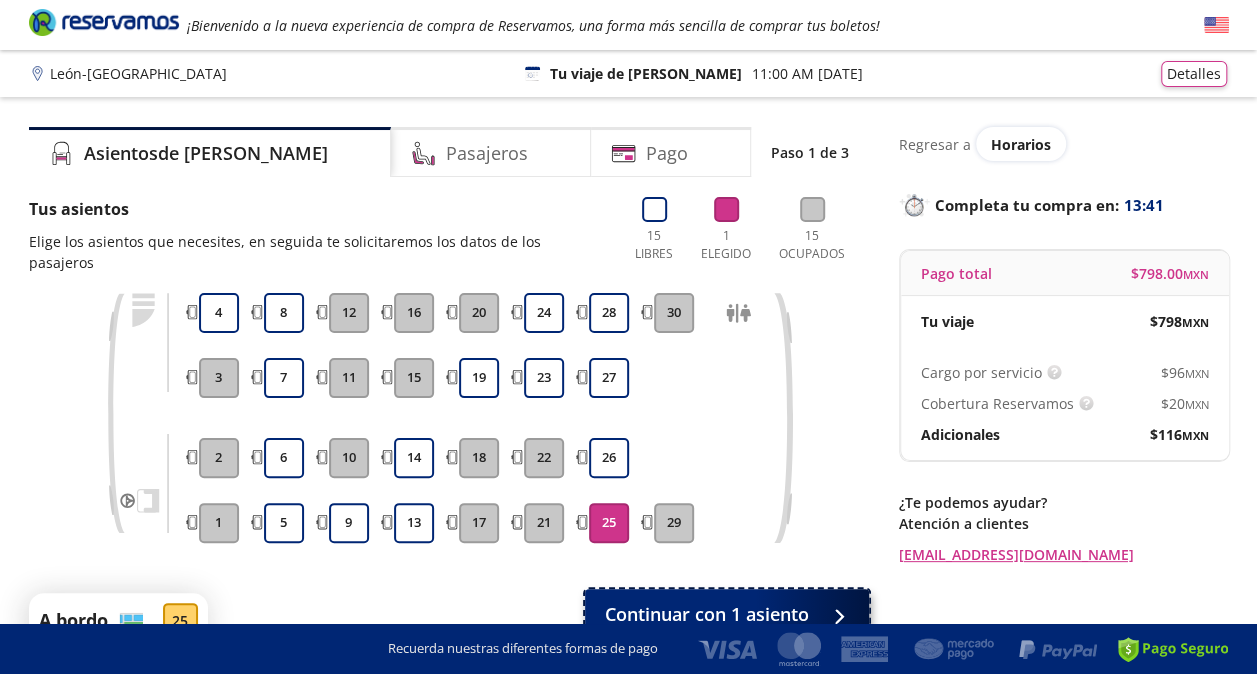 click on "Continuar con 1 asiento" at bounding box center (707, 614) 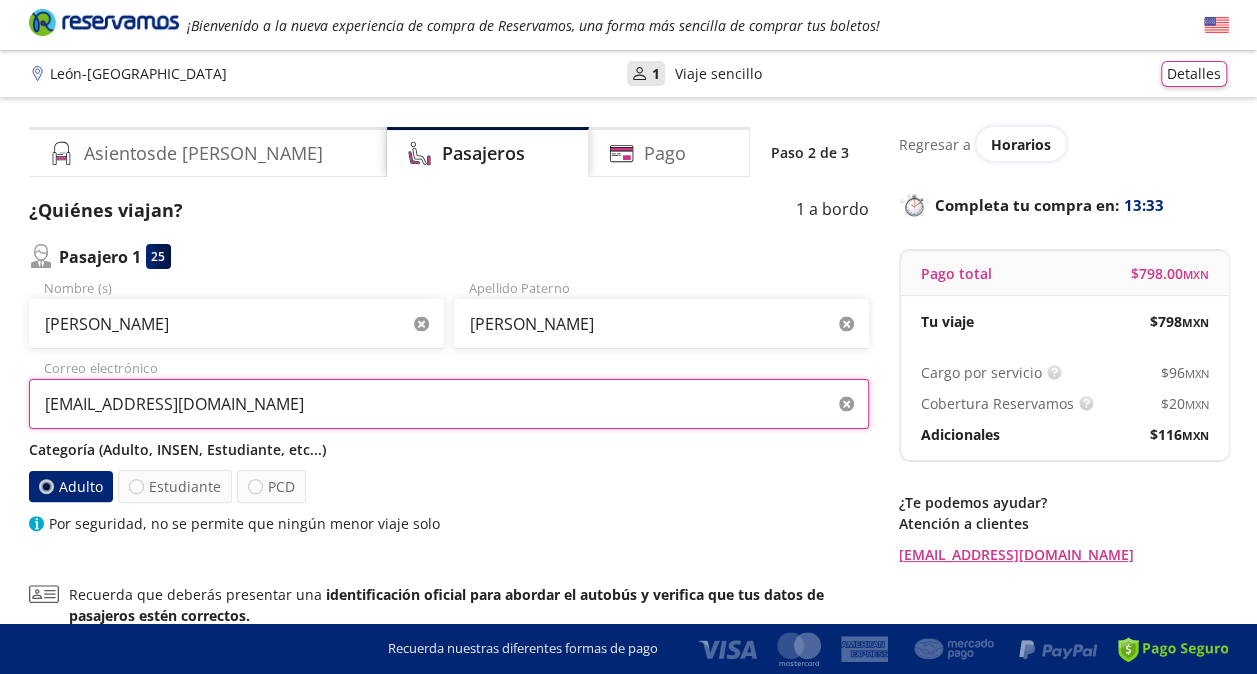 drag, startPoint x: 222, startPoint y: 407, endPoint x: -4, endPoint y: 395, distance: 226.31836 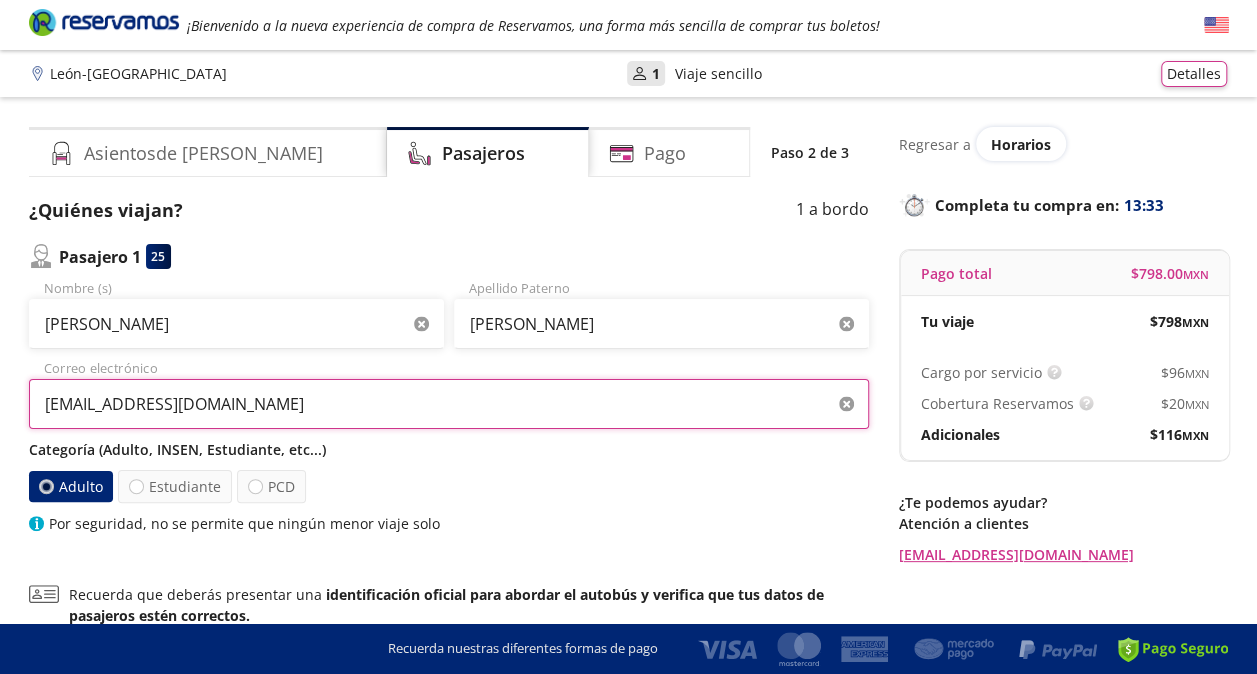 click on "Group 9 Created with Sketch. Datos para la compra [PERSON_NAME]  -  [GEOGRAPHIC_DATA] ¡Bienvenido a la nueva experiencia de compra de Reservamos, una forma más sencilla de comprar tus boletos! Completa tu compra en : 13:33 [PERSON_NAME]  -  [GEOGRAPHIC_DATA] User 1 Viaje sencillo Detalles Completa tu compra en : 13:33 Asientos  de [PERSON_NAME] Pago Paso 2 de 3 ¿Quiénes viajan? 1 a bordo Pasajero 1 25 [PERSON_NAME] (s) [PERSON_NAME] [PERSON_NAME] [EMAIL_ADDRESS][DOMAIN_NAME] Correo electrónico Categoría (Adulto, INSEN, Estudiante, etc...) Adulto Estudiante PCD Por seguridad, no se permite que ningún menor viaje solo Recuerda que deberás presentar una   identificación oficial para abordar el autobús y verifica que tus datos de pasajeros estén correctos. Los pasajeros menores de edad deben viajar en compañía de 1 adulto Siguiente Regresar a Horarios Completa tu compra en : 13:33 Pago total $ 798.00  MXN Tu viaje  $ 798  MXN Cargo por servicio  $ 96  MXN Cobertura Reservamos  $ 20  MXN Adicionales  $ 116  MXN ..." at bounding box center [628, 453] 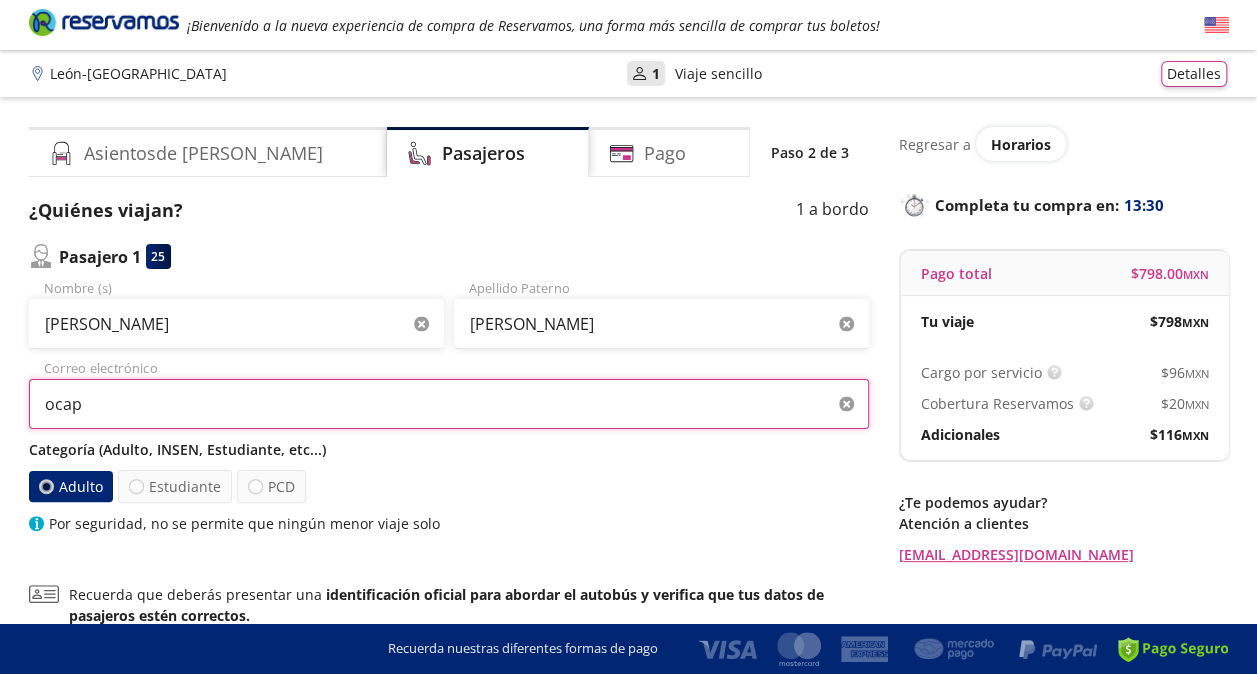 type on "[EMAIL_ADDRESS][DOMAIN_NAME]" 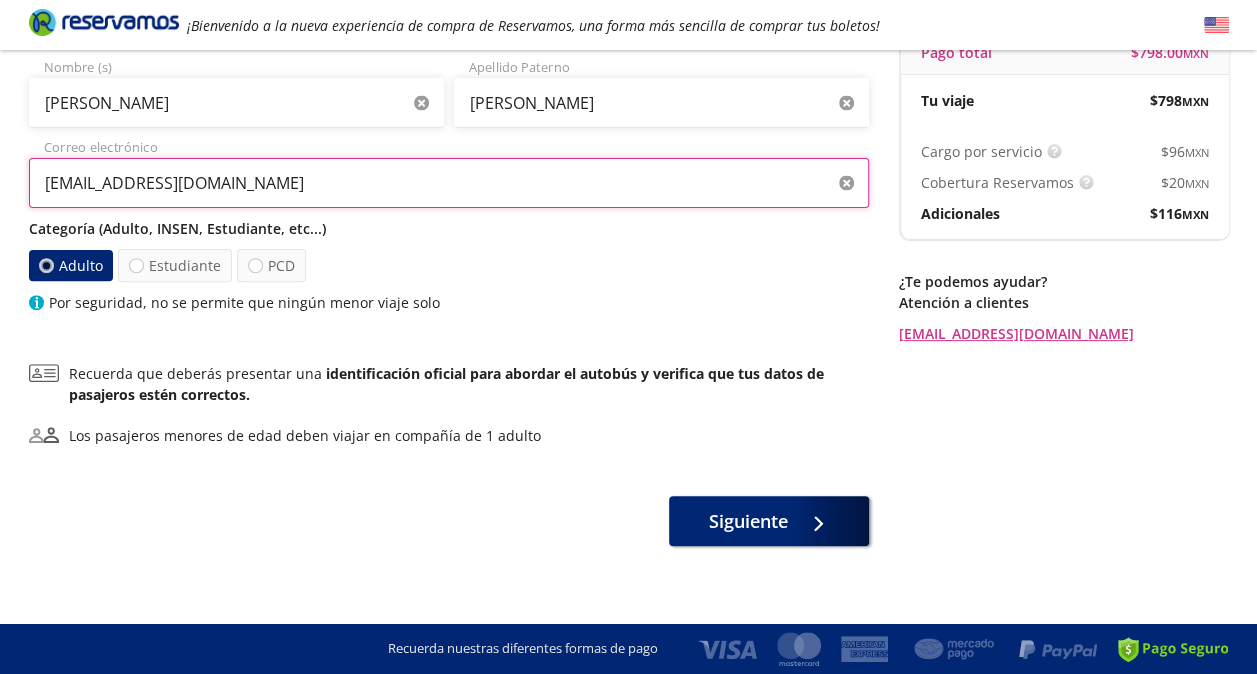 scroll, scrollTop: 232, scrollLeft: 0, axis: vertical 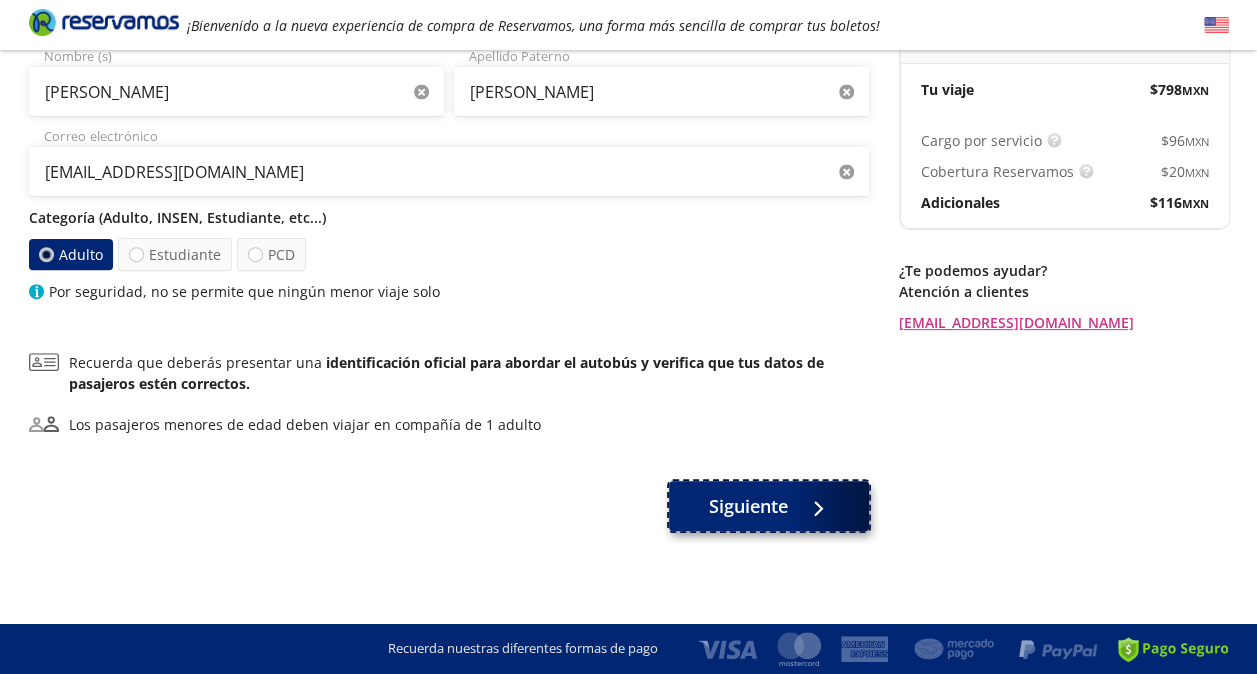 click 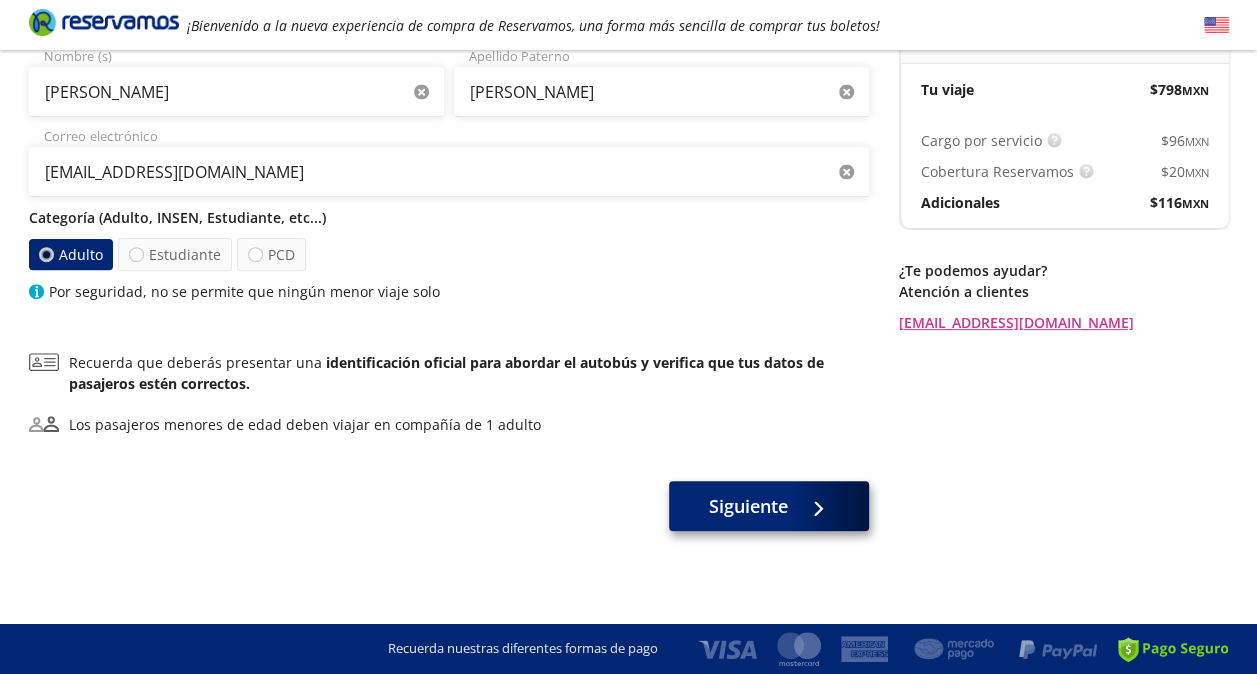scroll, scrollTop: 0, scrollLeft: 0, axis: both 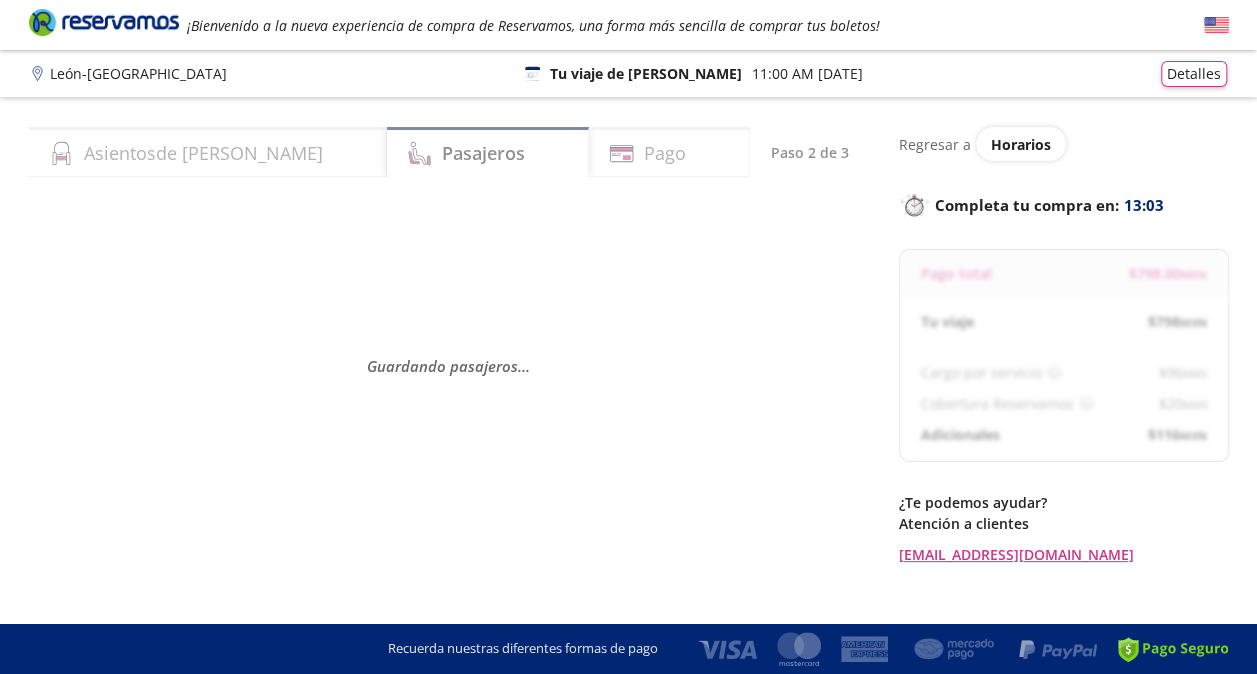 select on "MX" 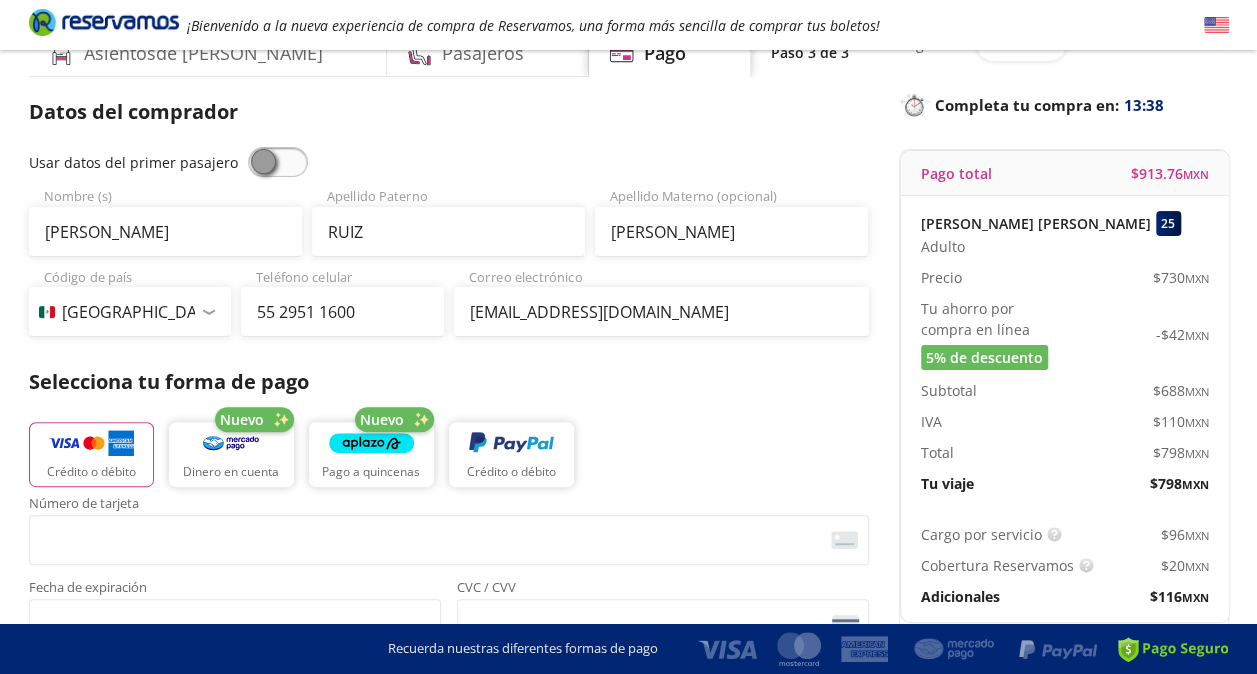 scroll, scrollTop: 96, scrollLeft: 0, axis: vertical 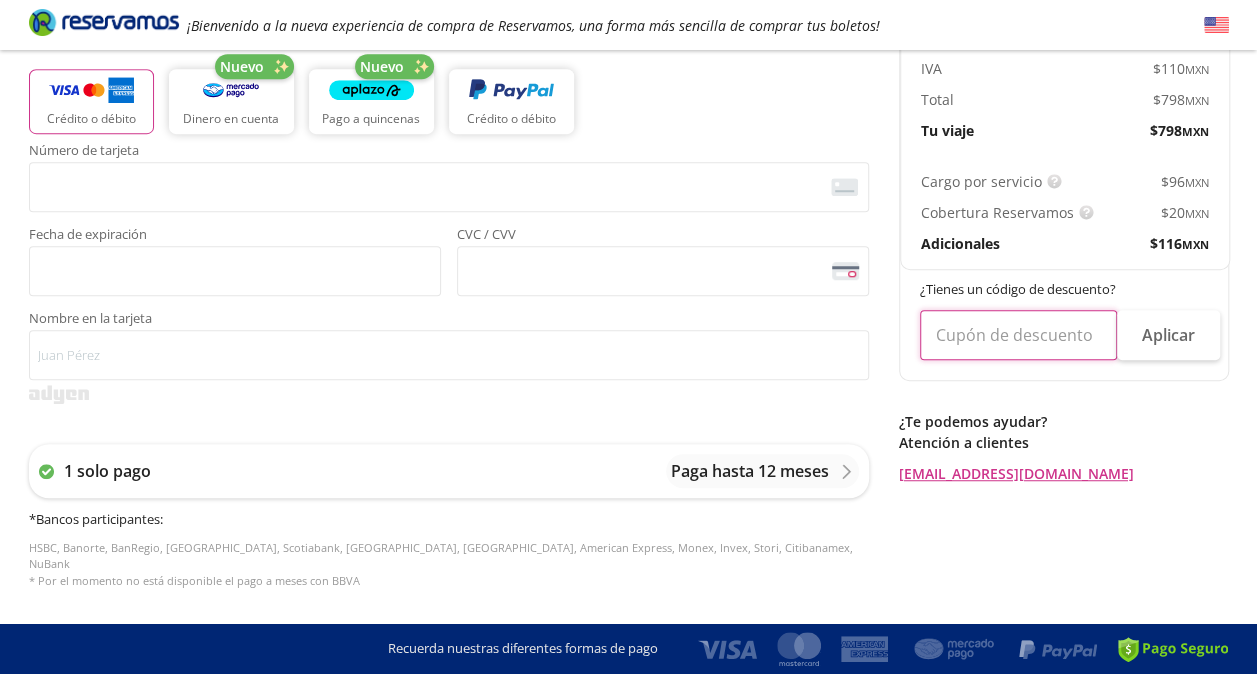 click at bounding box center [1018, 335] 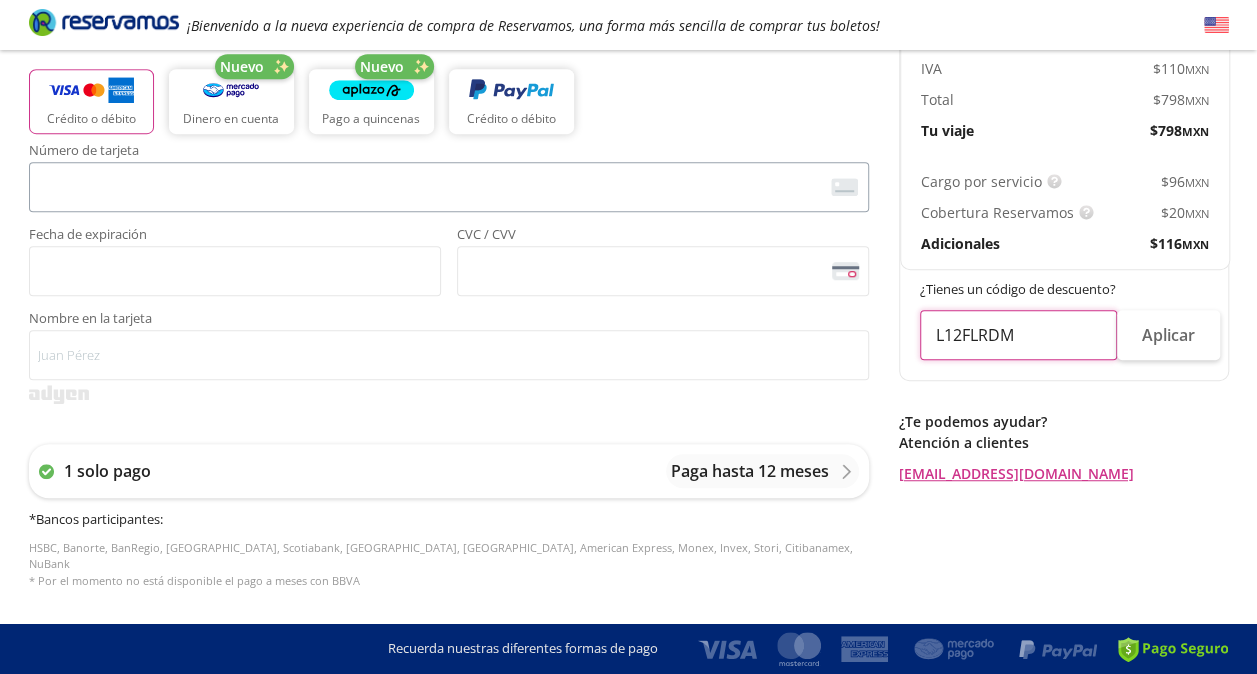 type on "L12FLRDM" 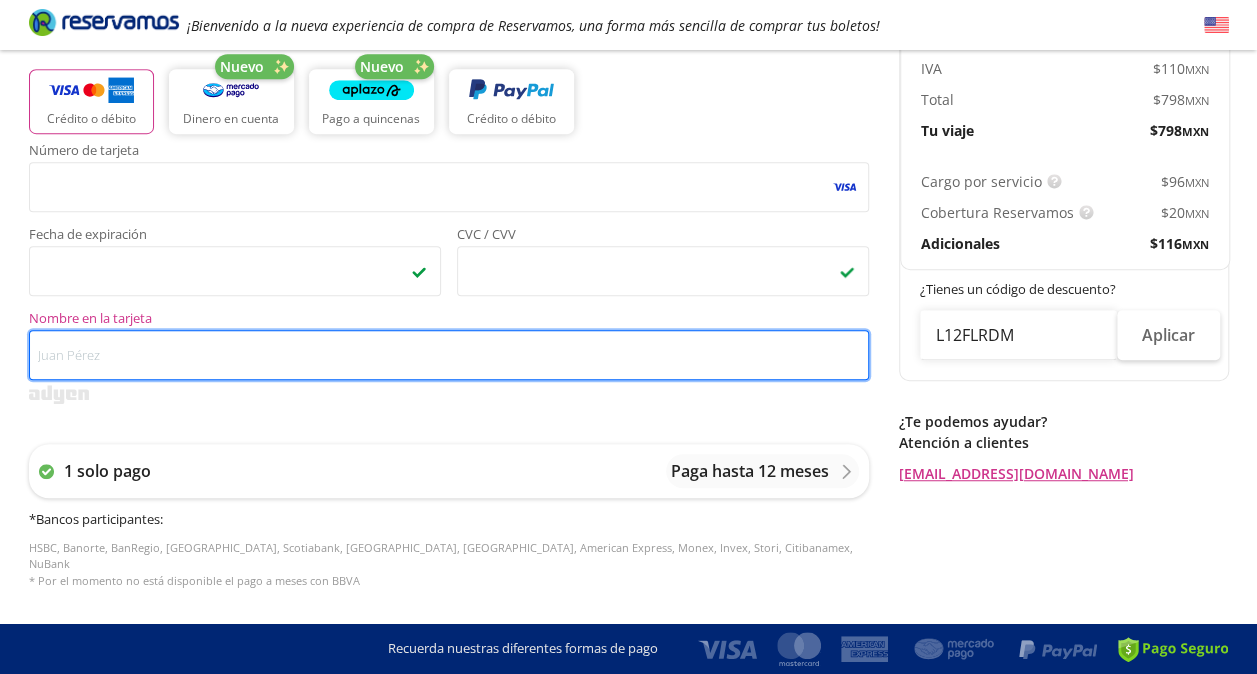 click on "Nombre en la tarjeta" at bounding box center (449, 355) 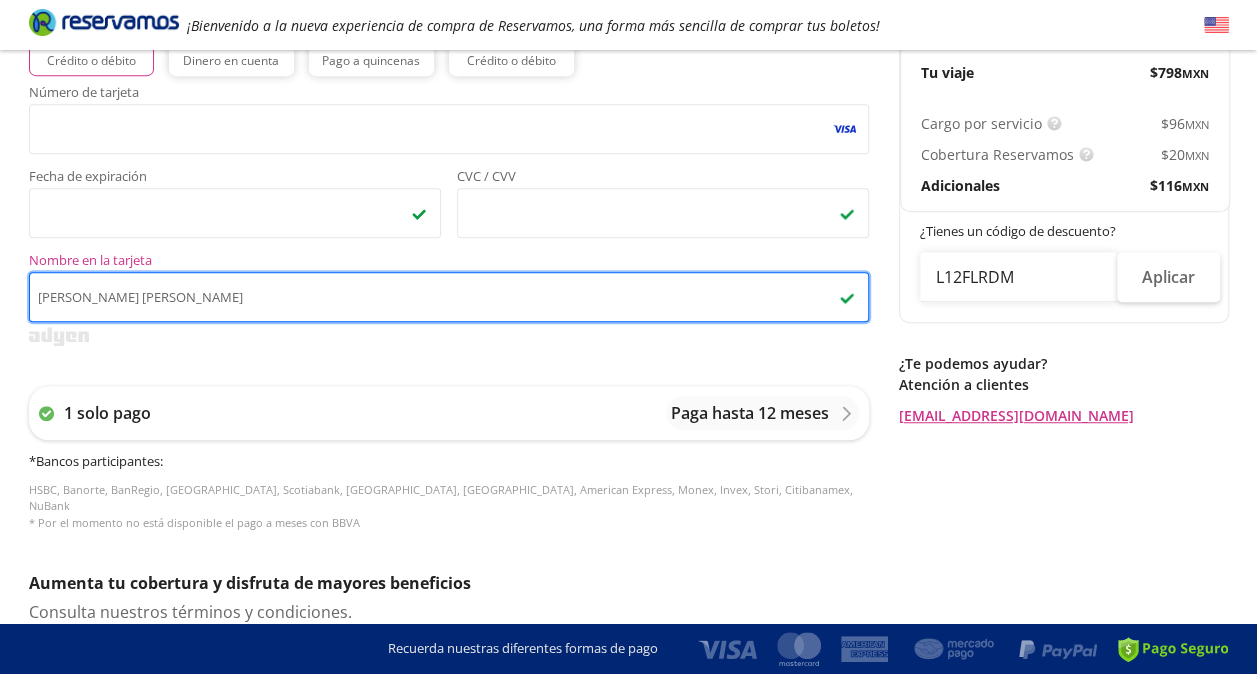 scroll, scrollTop: 518, scrollLeft: 0, axis: vertical 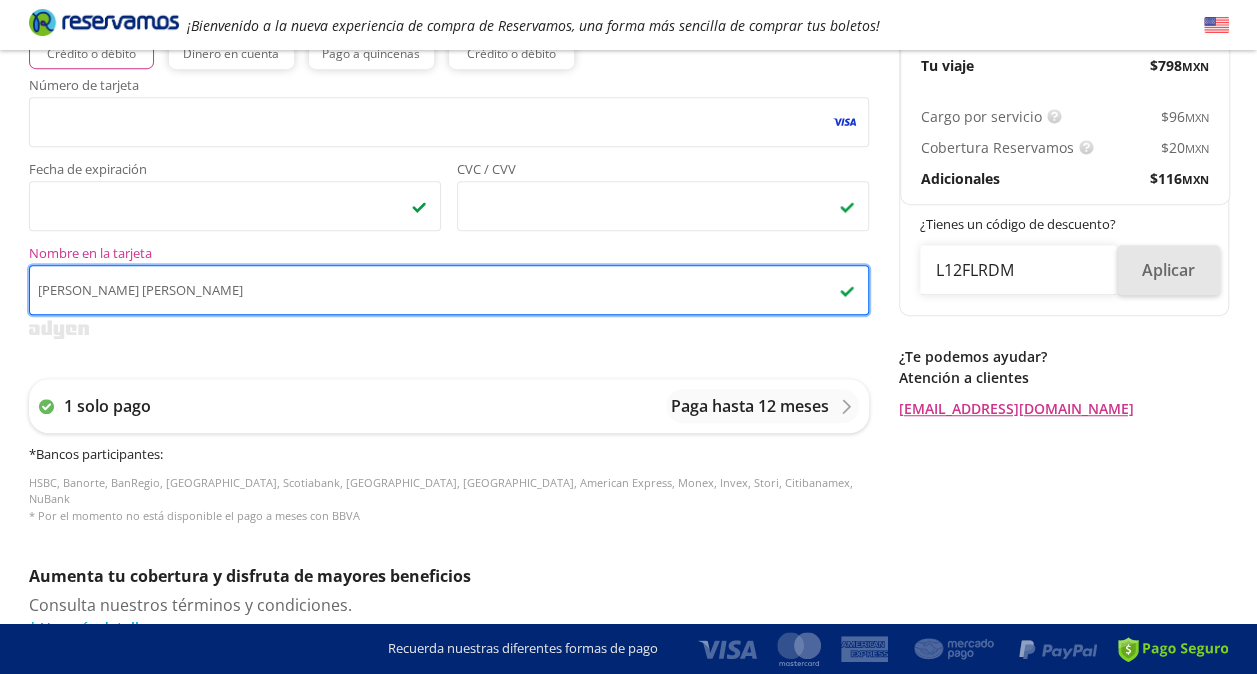 type on "[PERSON_NAME] [PERSON_NAME]" 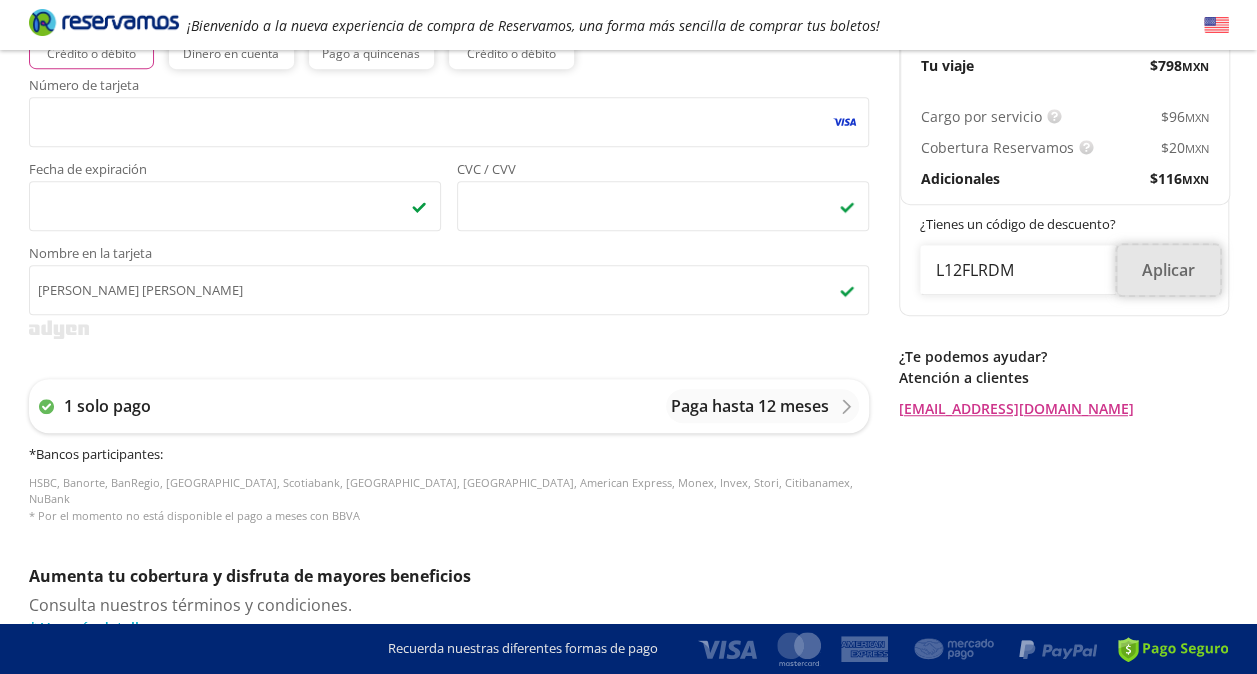 click on "Aplicar" at bounding box center (1168, 270) 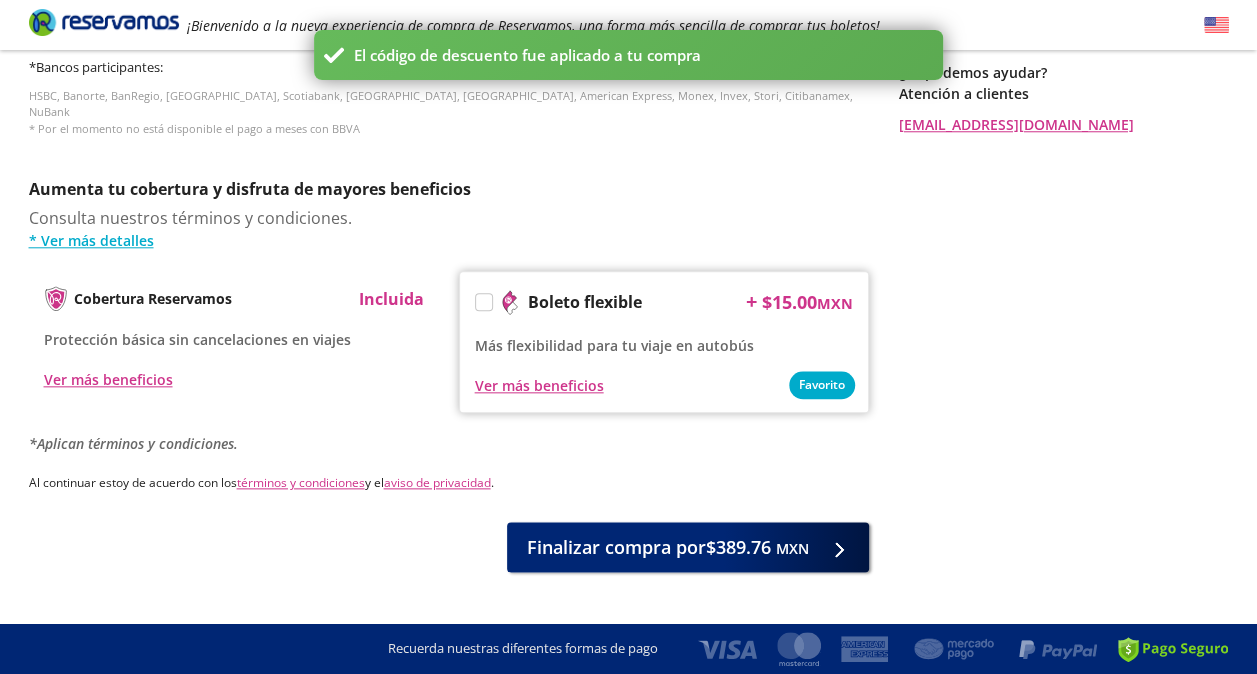 scroll, scrollTop: 926, scrollLeft: 0, axis: vertical 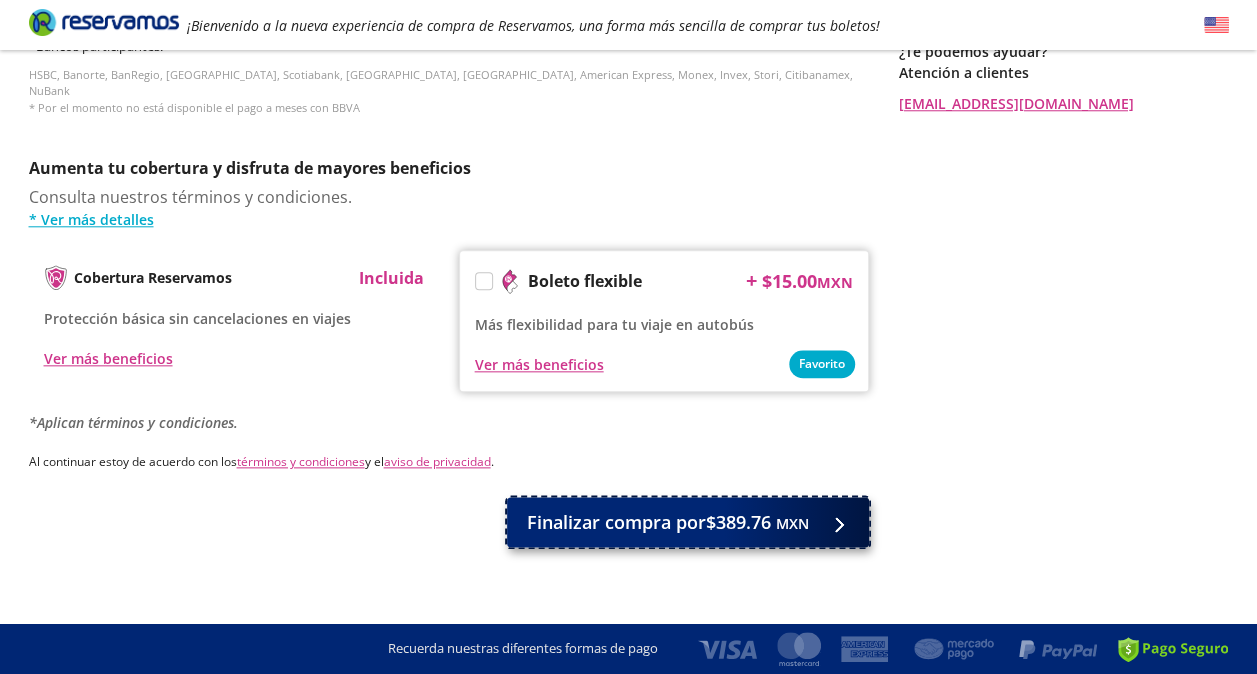 click on "Finalizar compra por  $389.76   MXN" at bounding box center (668, 522) 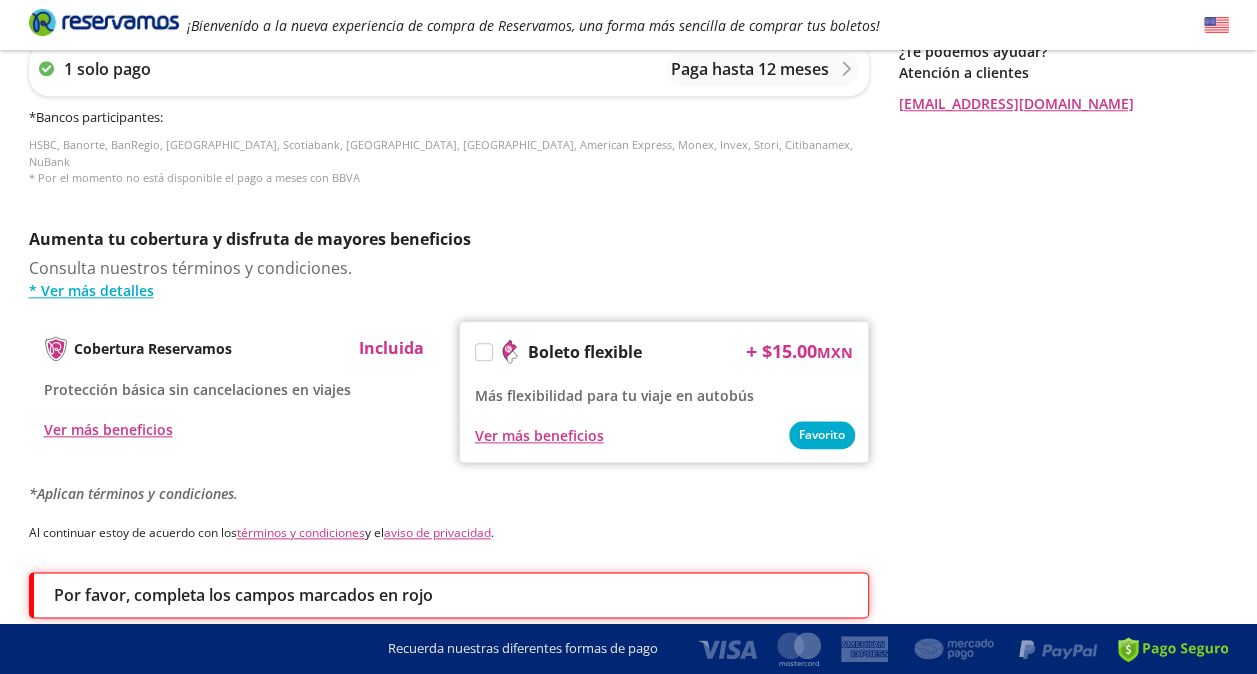 scroll, scrollTop: 1062, scrollLeft: 0, axis: vertical 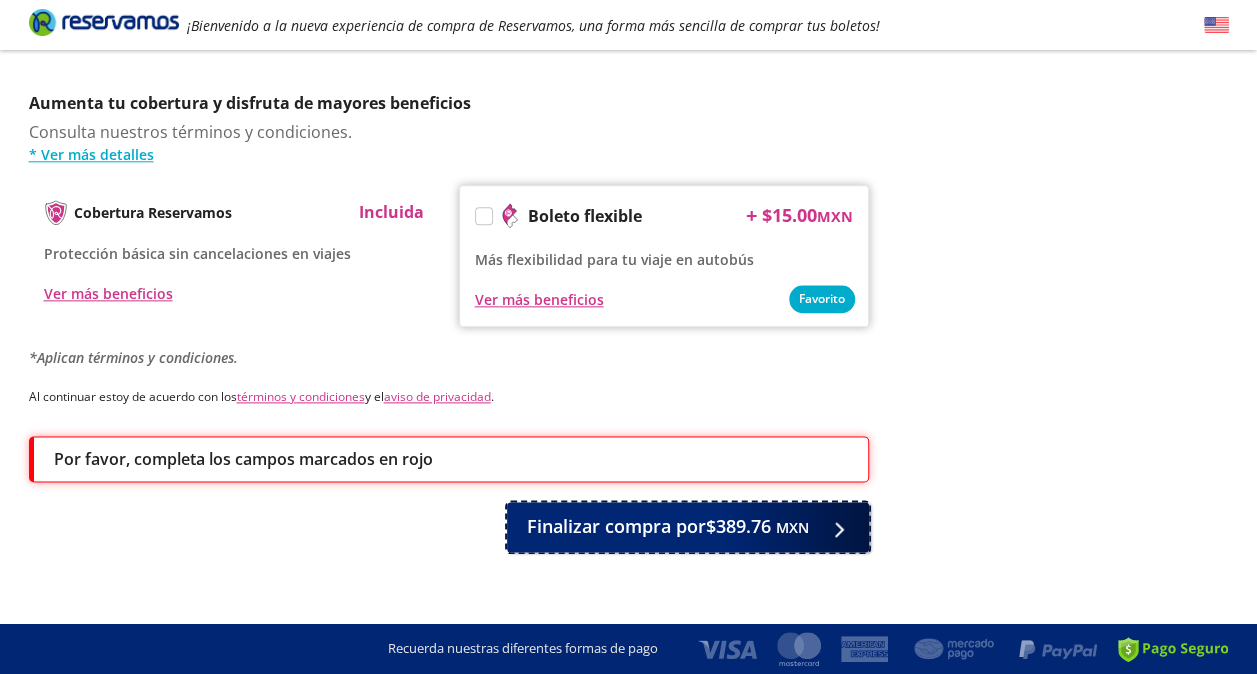 type 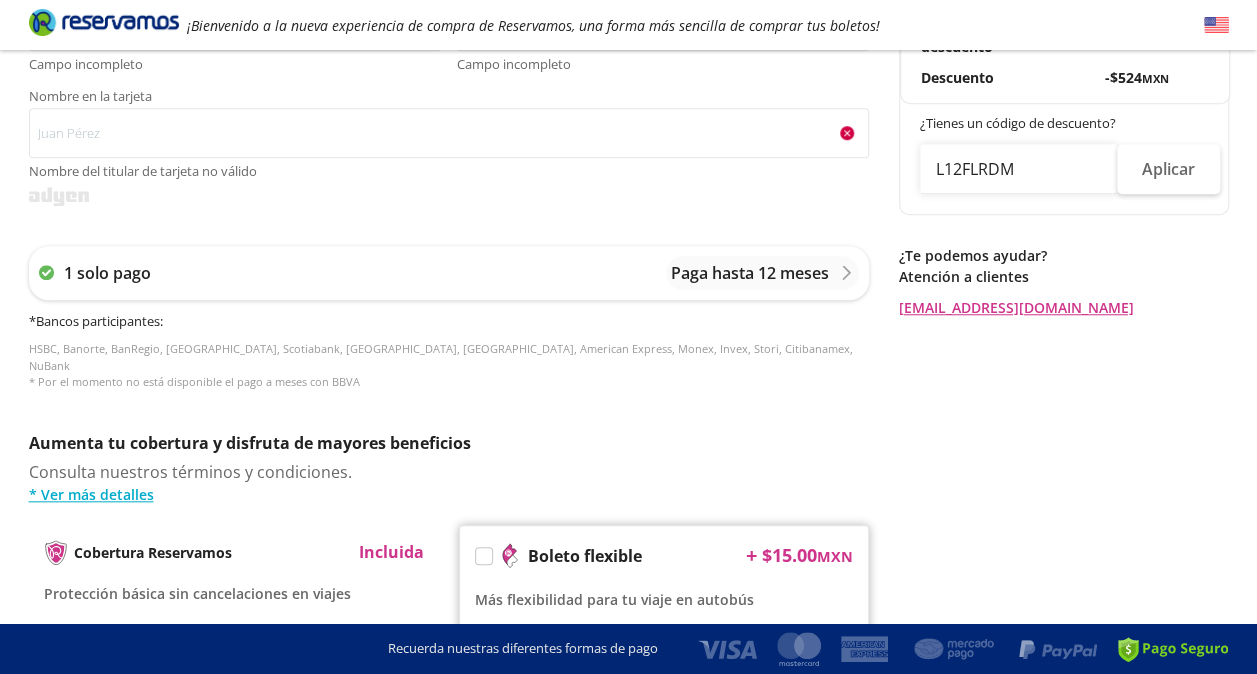 scroll, scrollTop: 702, scrollLeft: 0, axis: vertical 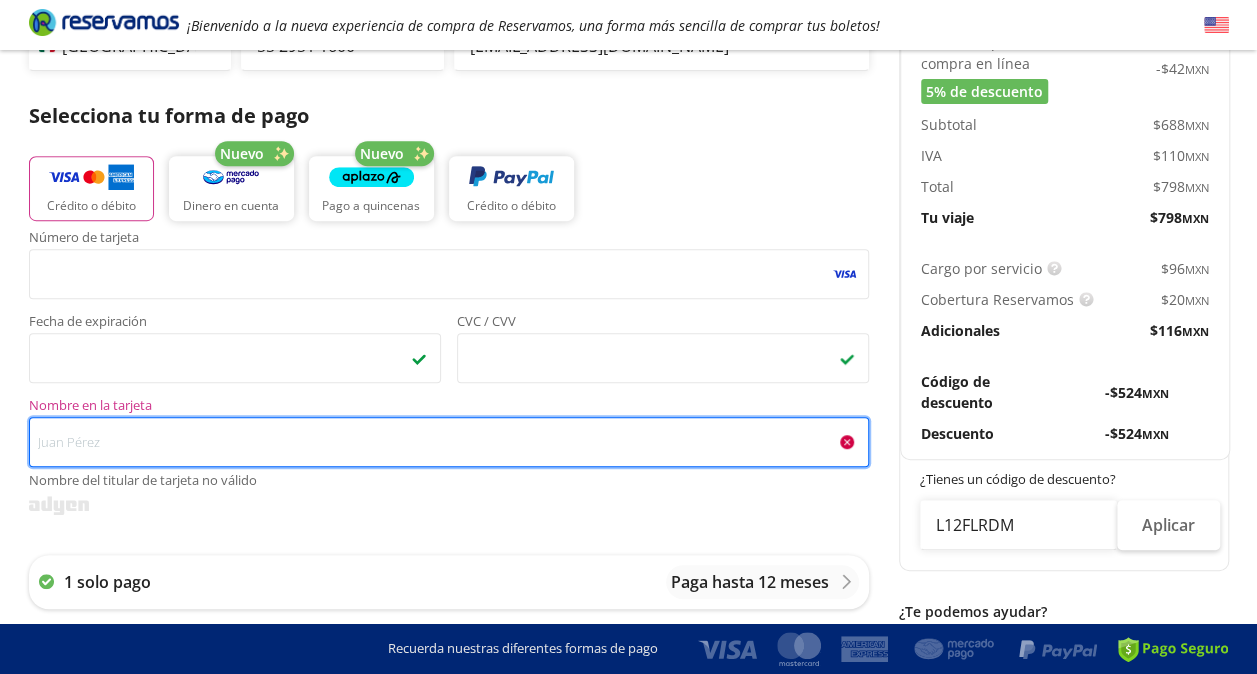click on "Nombre en la tarjeta Nombre del titular de tarjeta no válido" at bounding box center (449, 442) 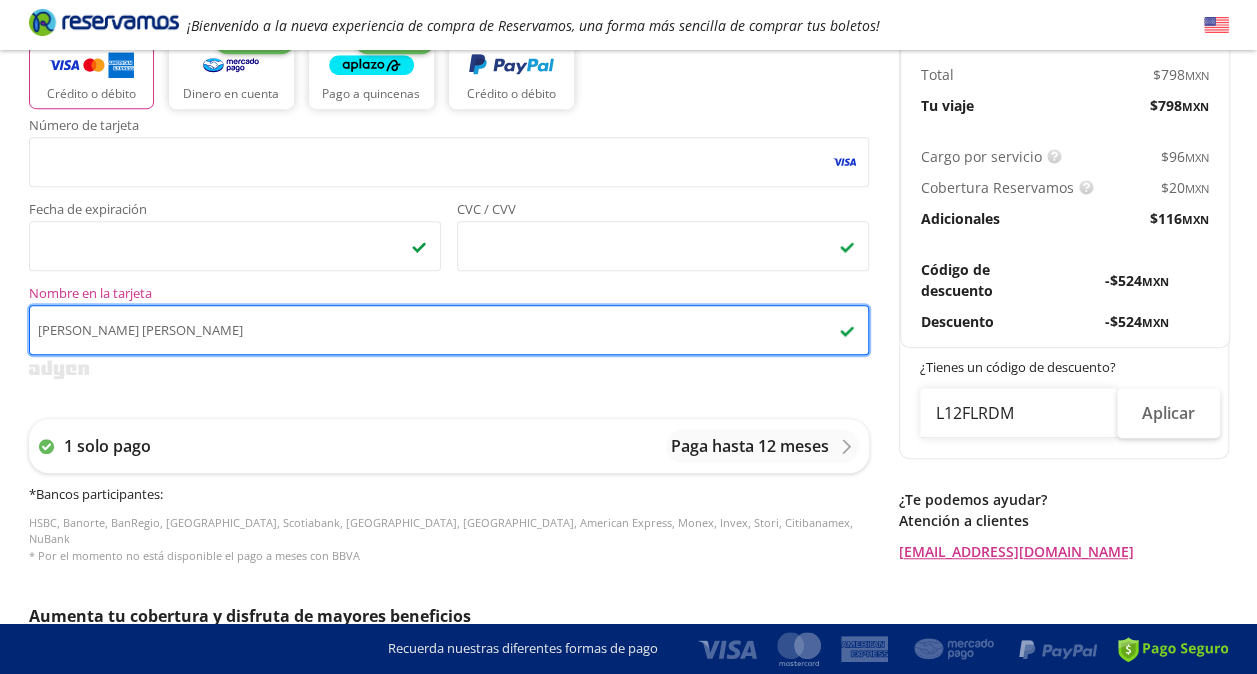 scroll, scrollTop: 494, scrollLeft: 0, axis: vertical 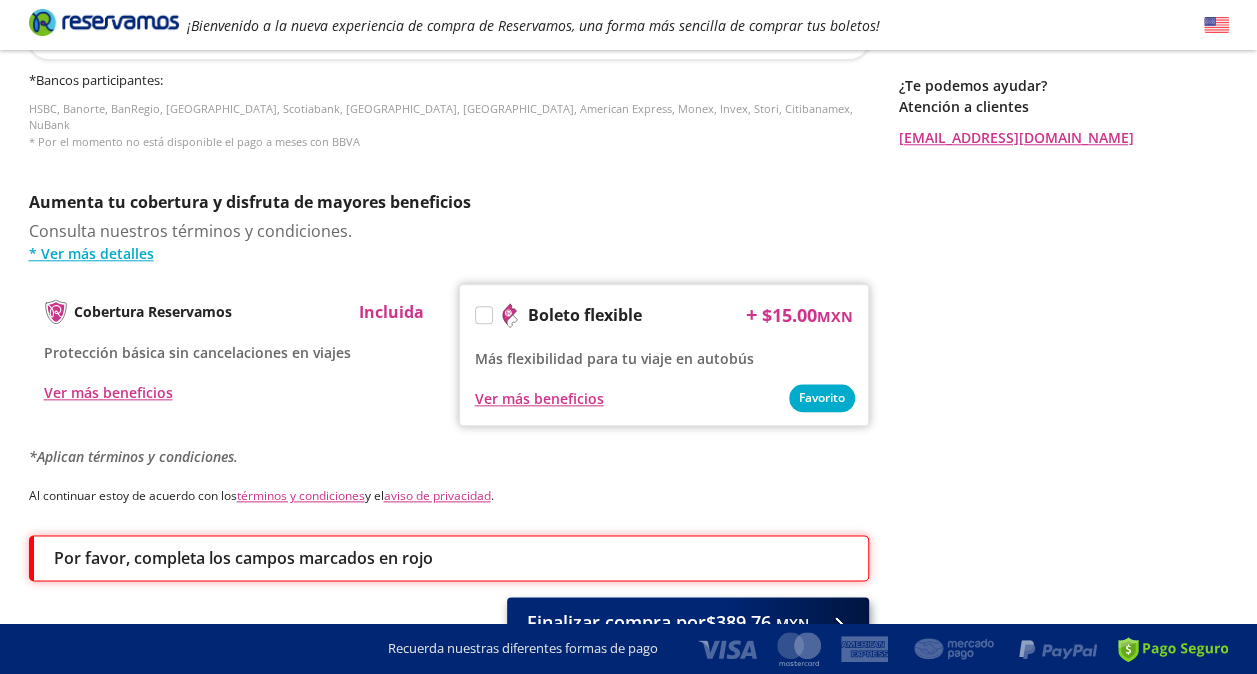 type on "[PERSON_NAME] [PERSON_NAME]" 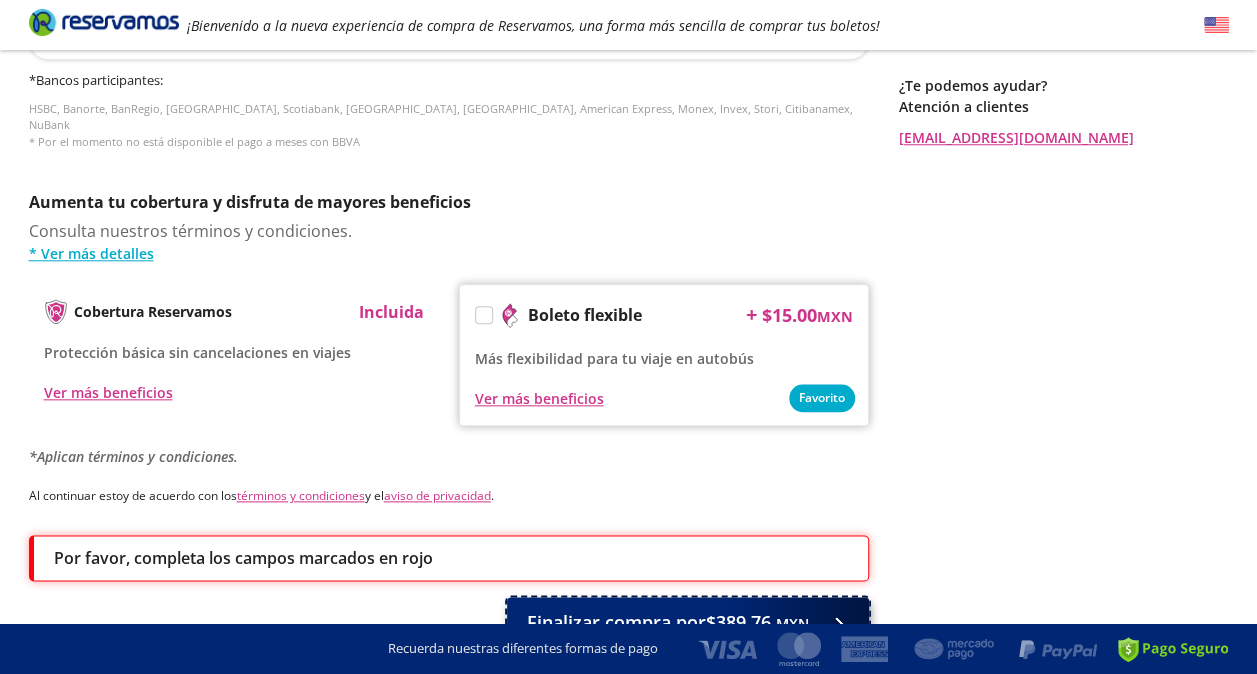 click on "Finalizar compra por  $389.76   MXN" at bounding box center [668, 622] 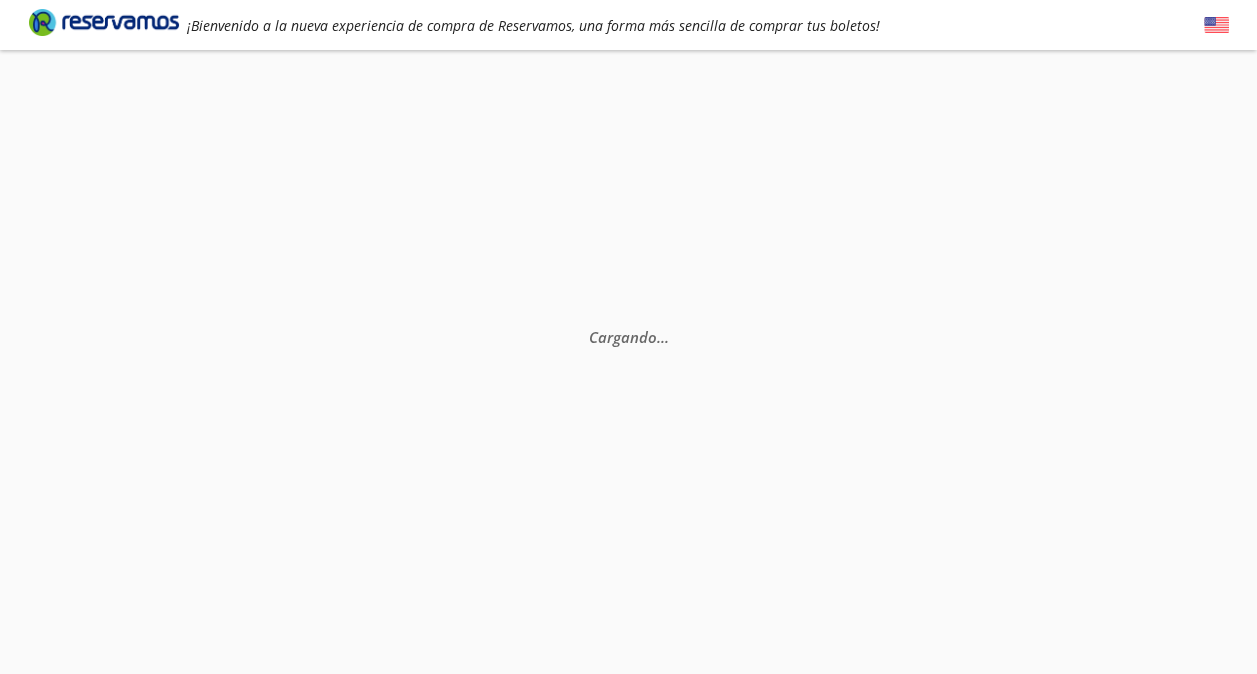 scroll, scrollTop: 0, scrollLeft: 0, axis: both 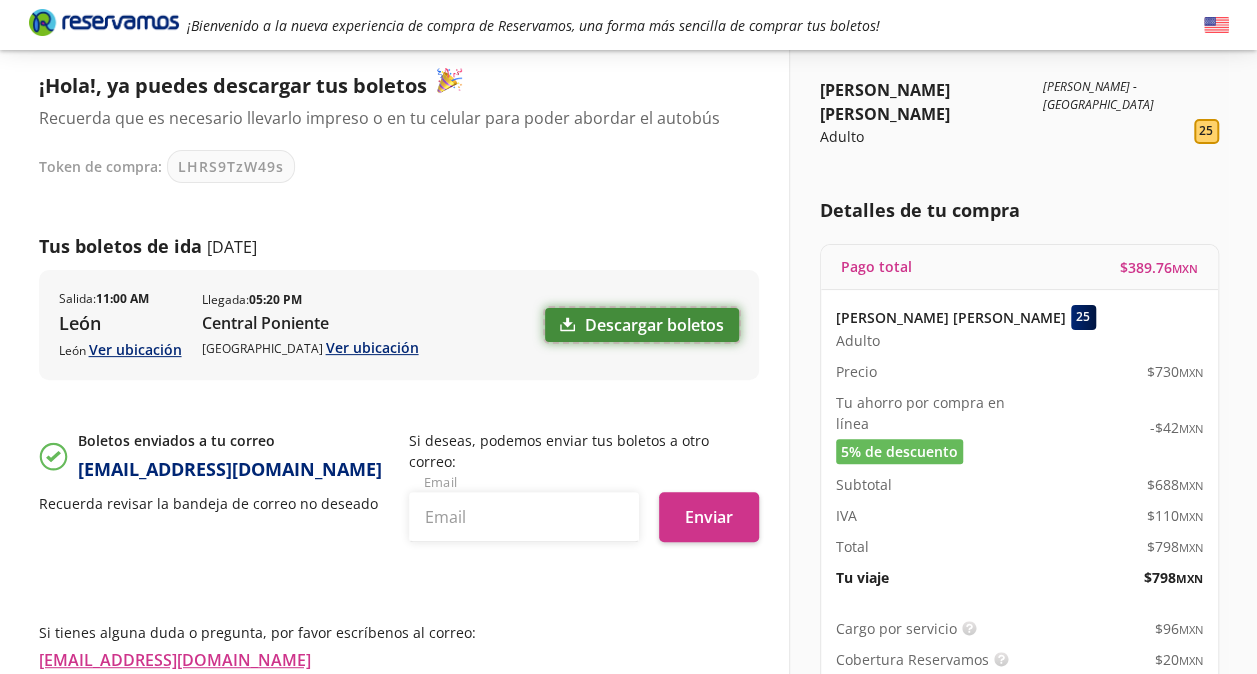 click on "Descargar boletos" at bounding box center [642, 325] 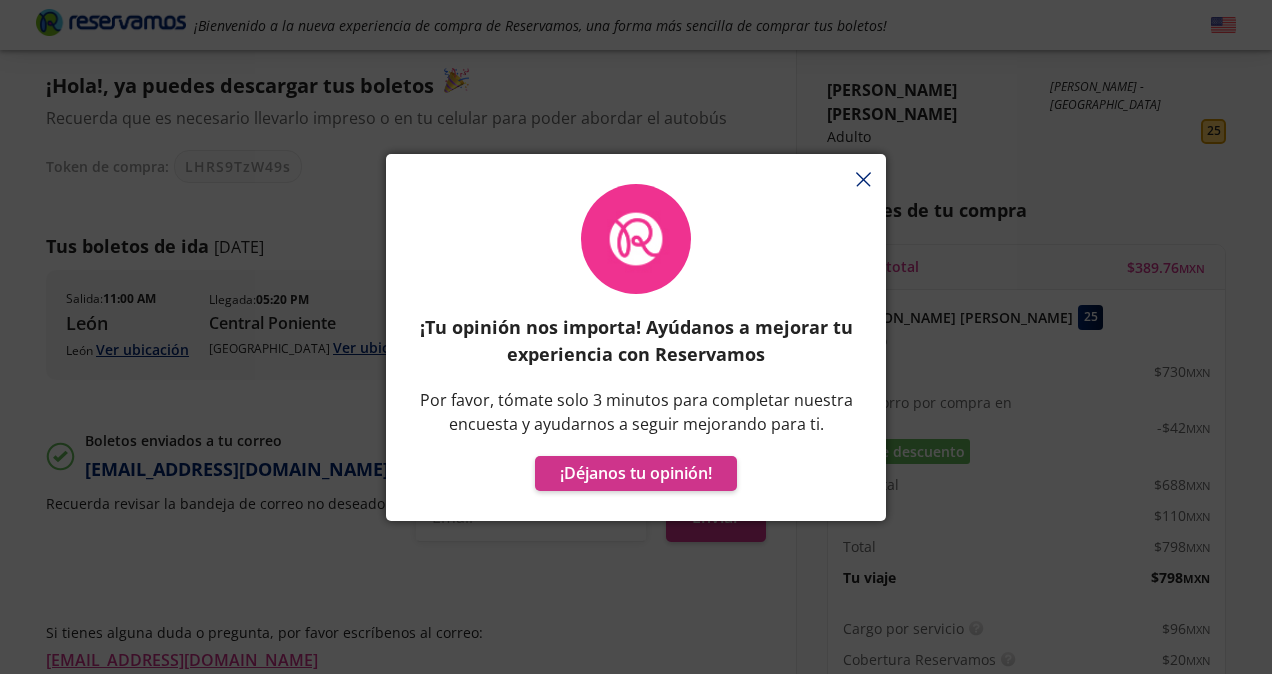 click at bounding box center [863, 181] 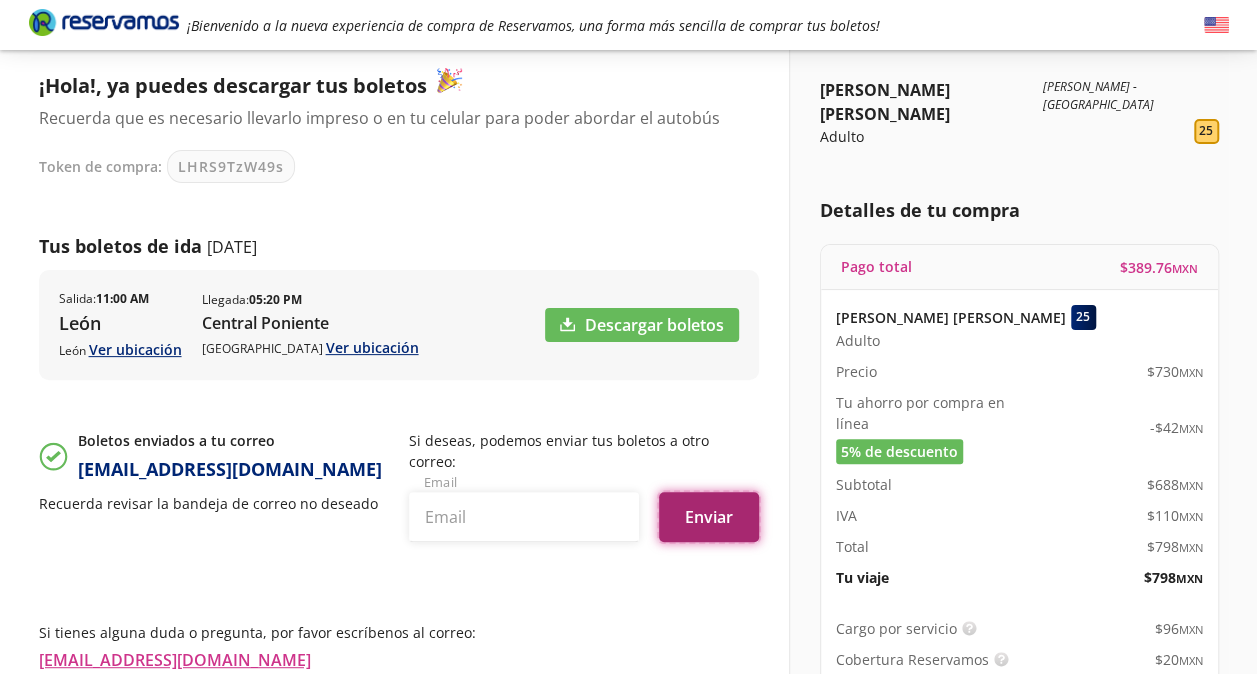 click on "Enviar" at bounding box center (709, 517) 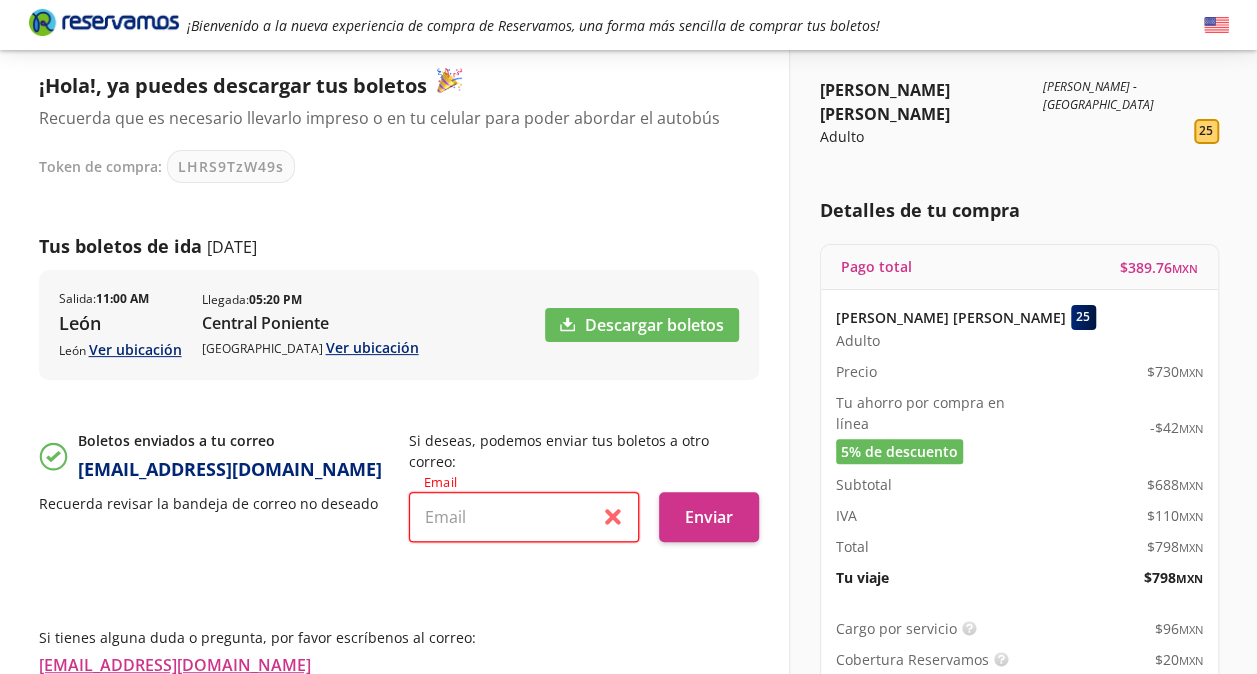 click at bounding box center [524, 517] 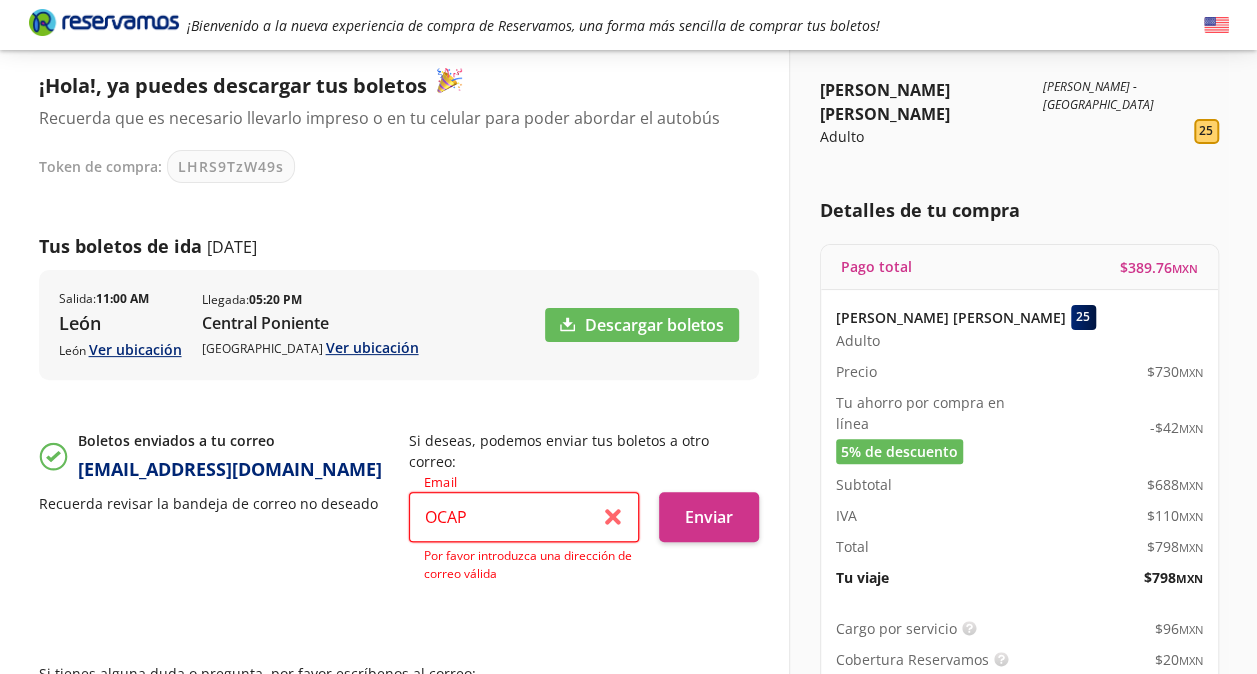 type on "[EMAIL_ADDRESS][DOMAIN_NAME]" 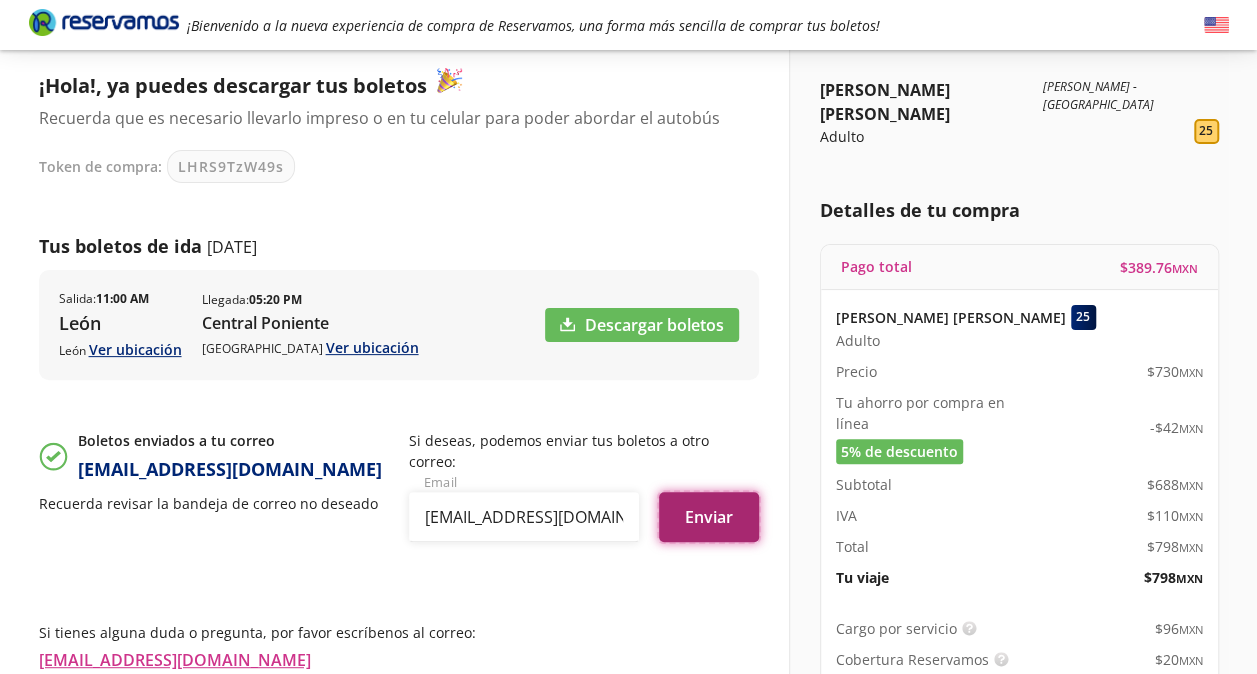 click on "Enviar" at bounding box center [709, 517] 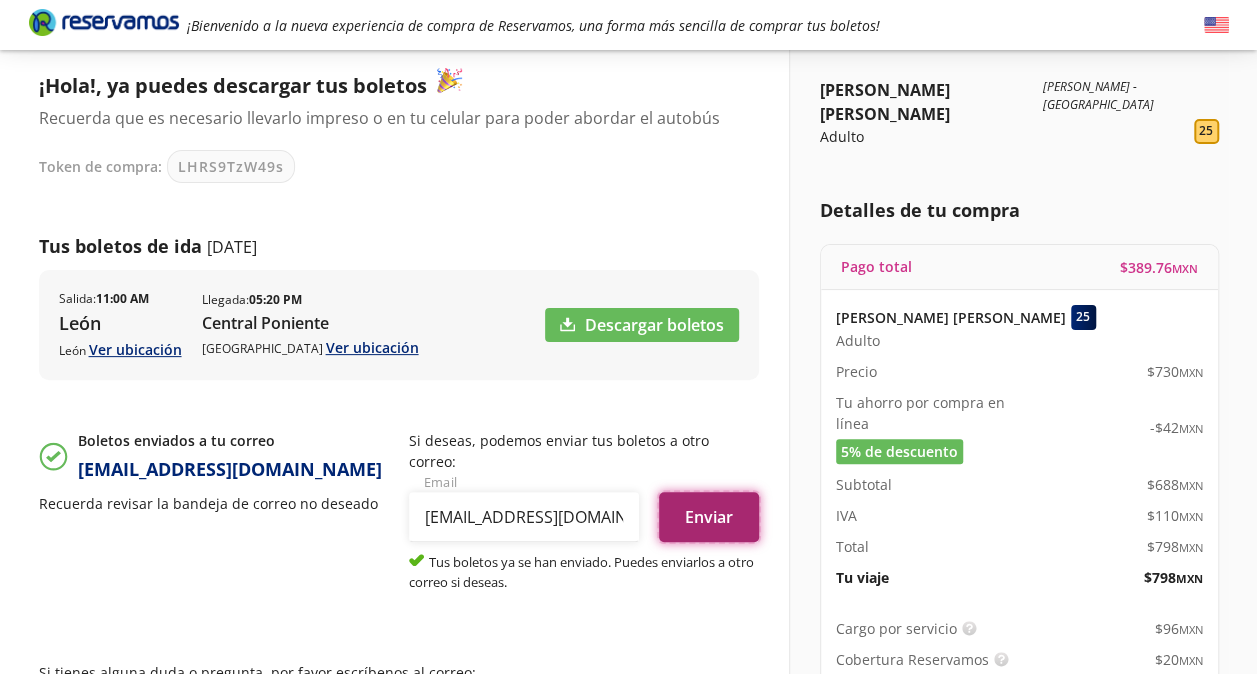 click on "Enviar" at bounding box center (709, 517) 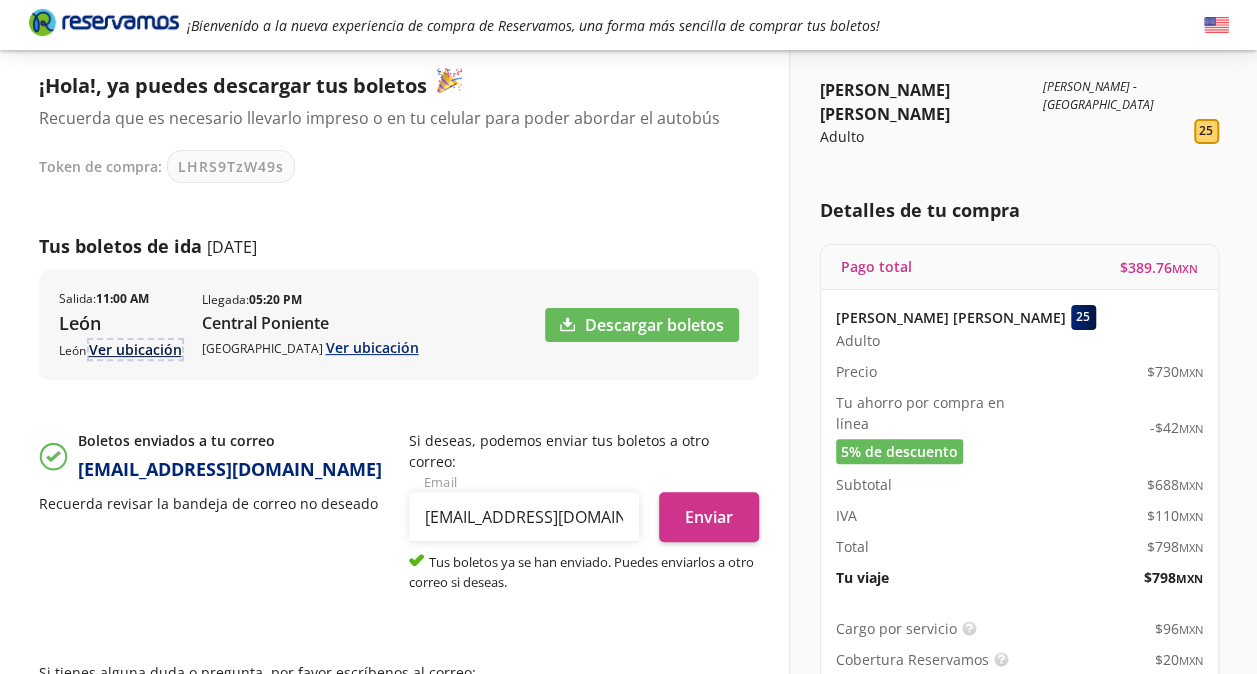 click on "Ver ubicación" at bounding box center [135, 349] 